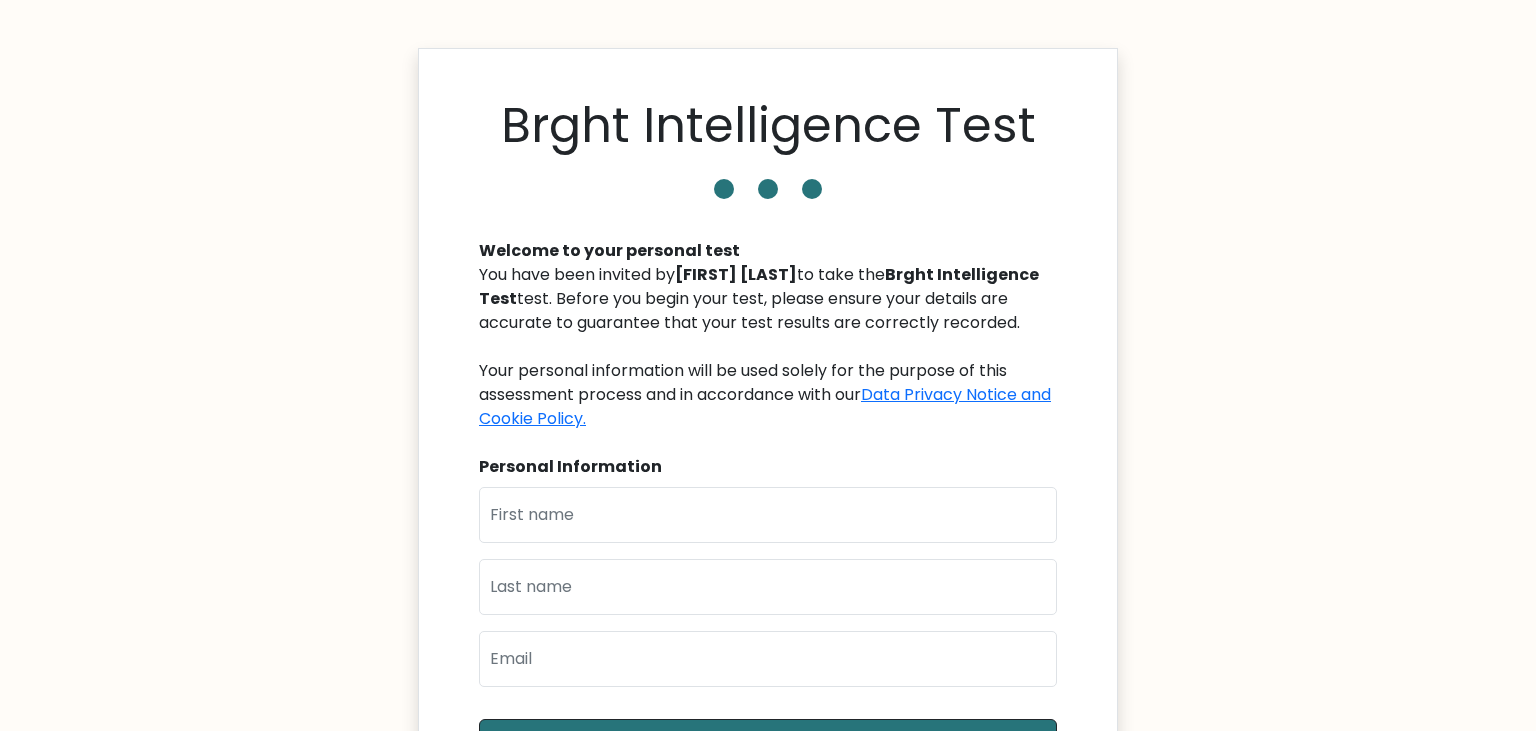 scroll, scrollTop: 0, scrollLeft: 0, axis: both 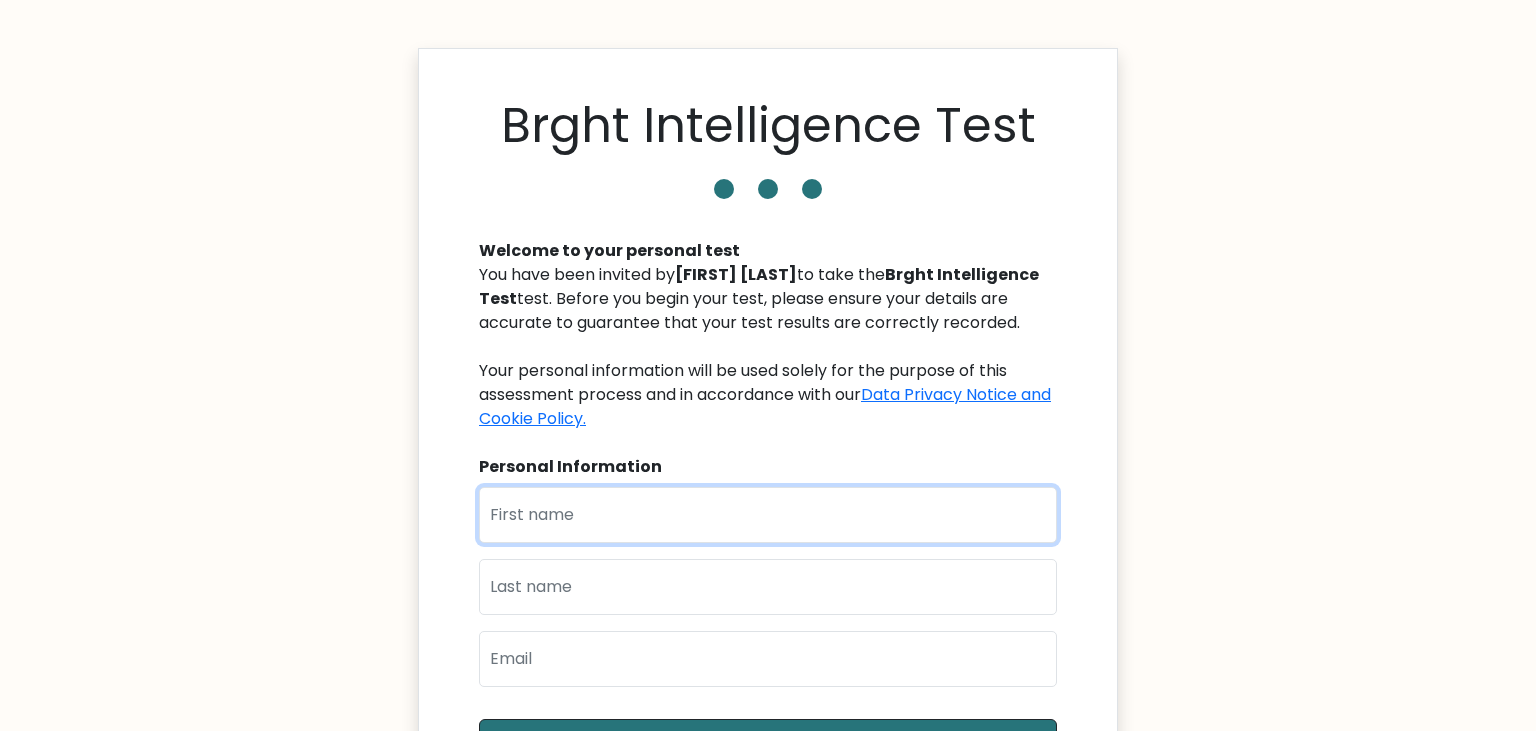 click at bounding box center [768, 515] 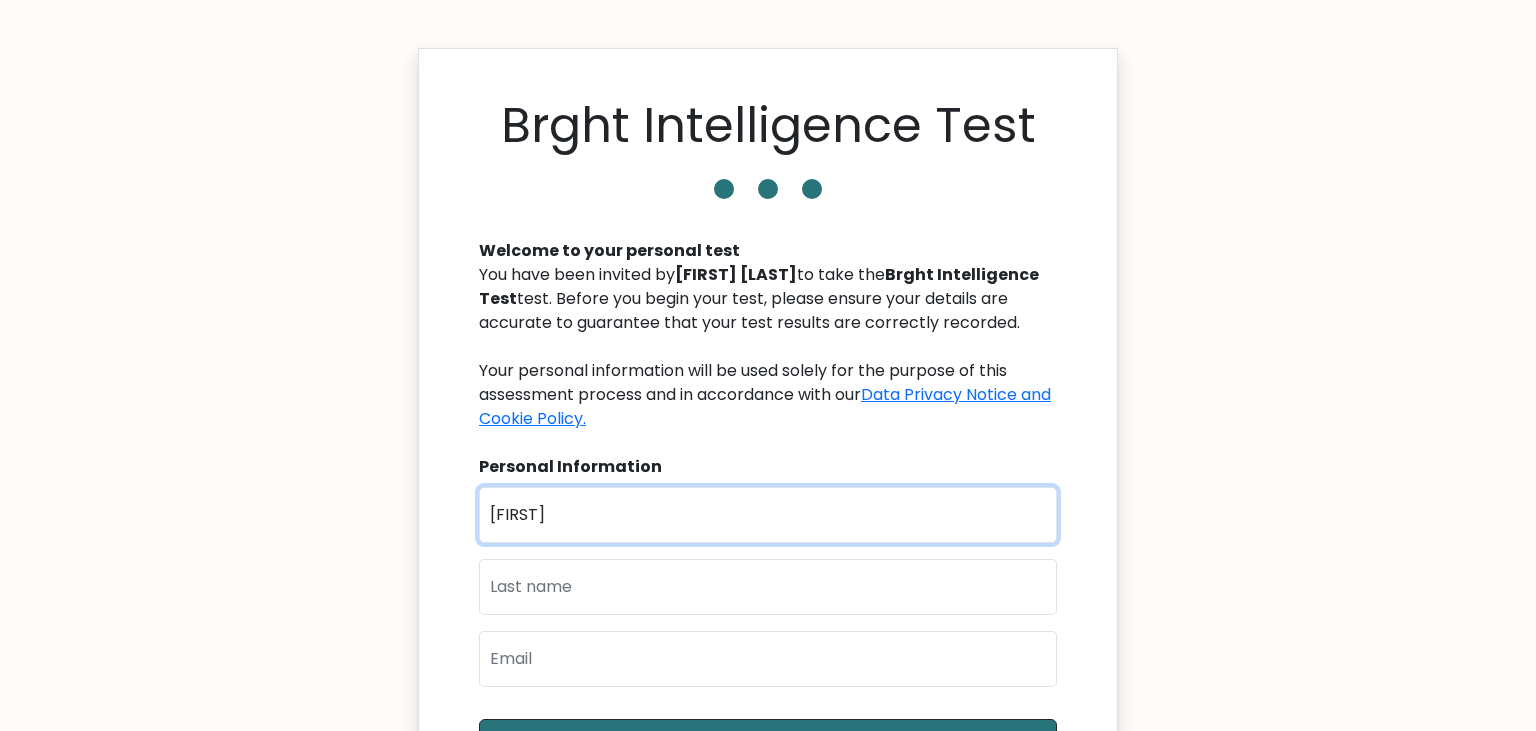 type on "Karthik" 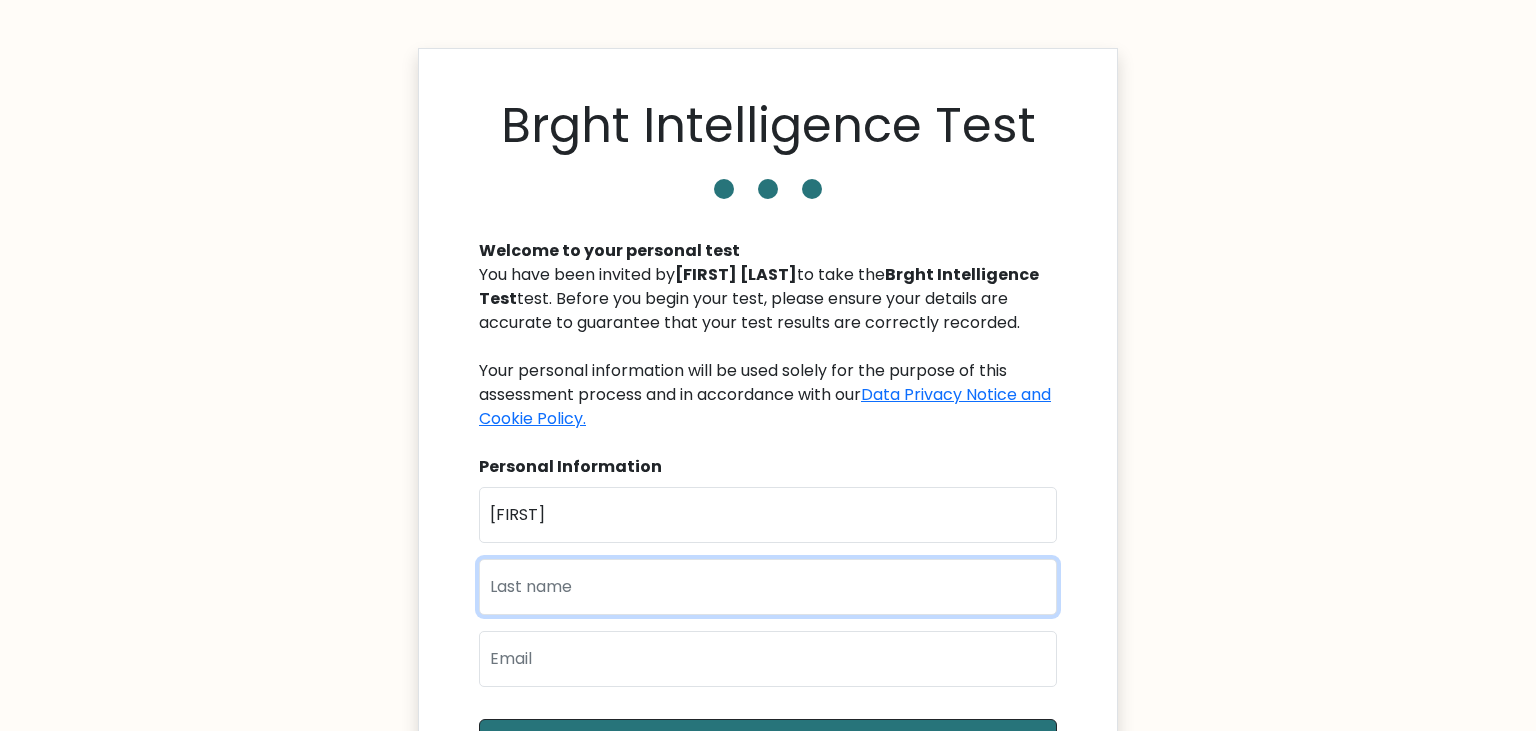 click at bounding box center (768, 587) 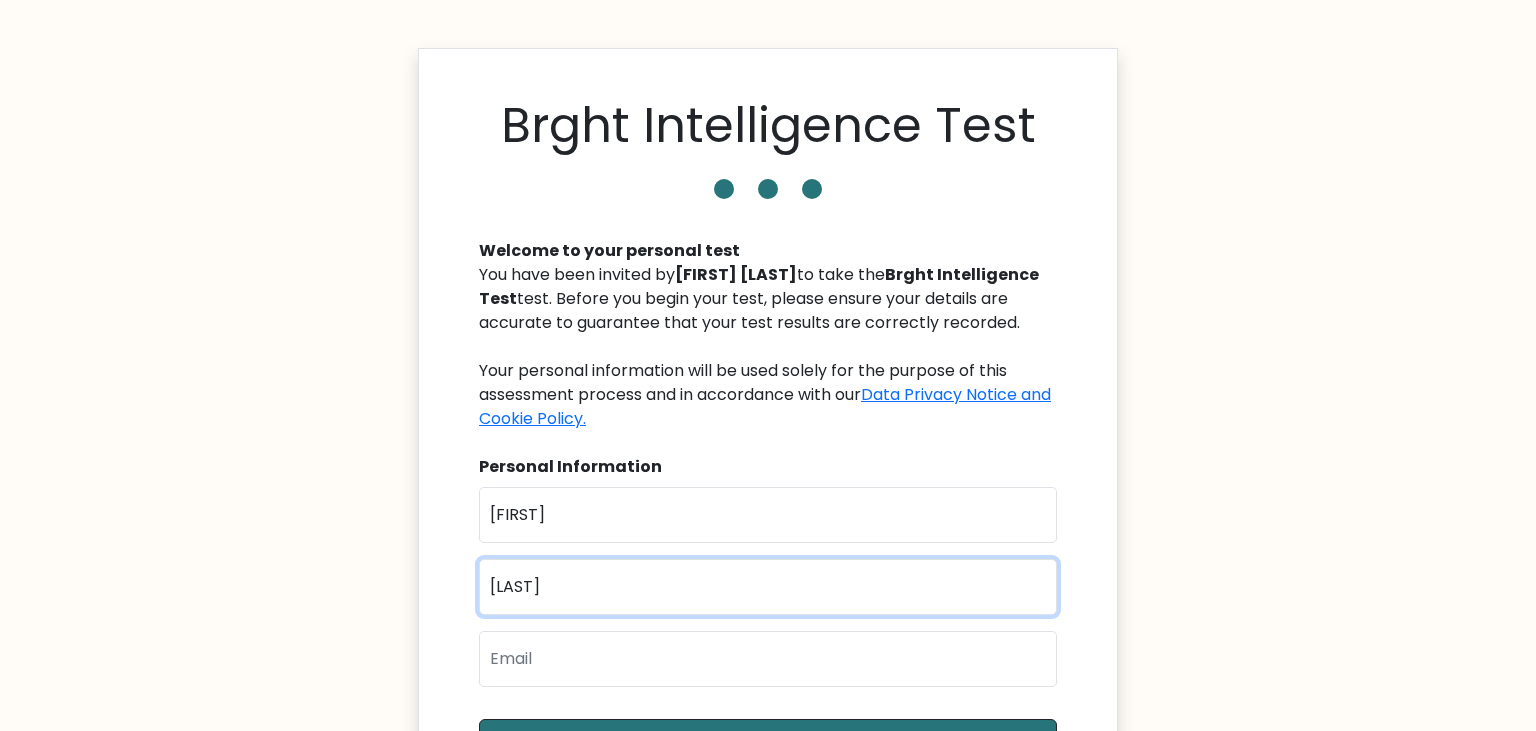 type on "Kolla" 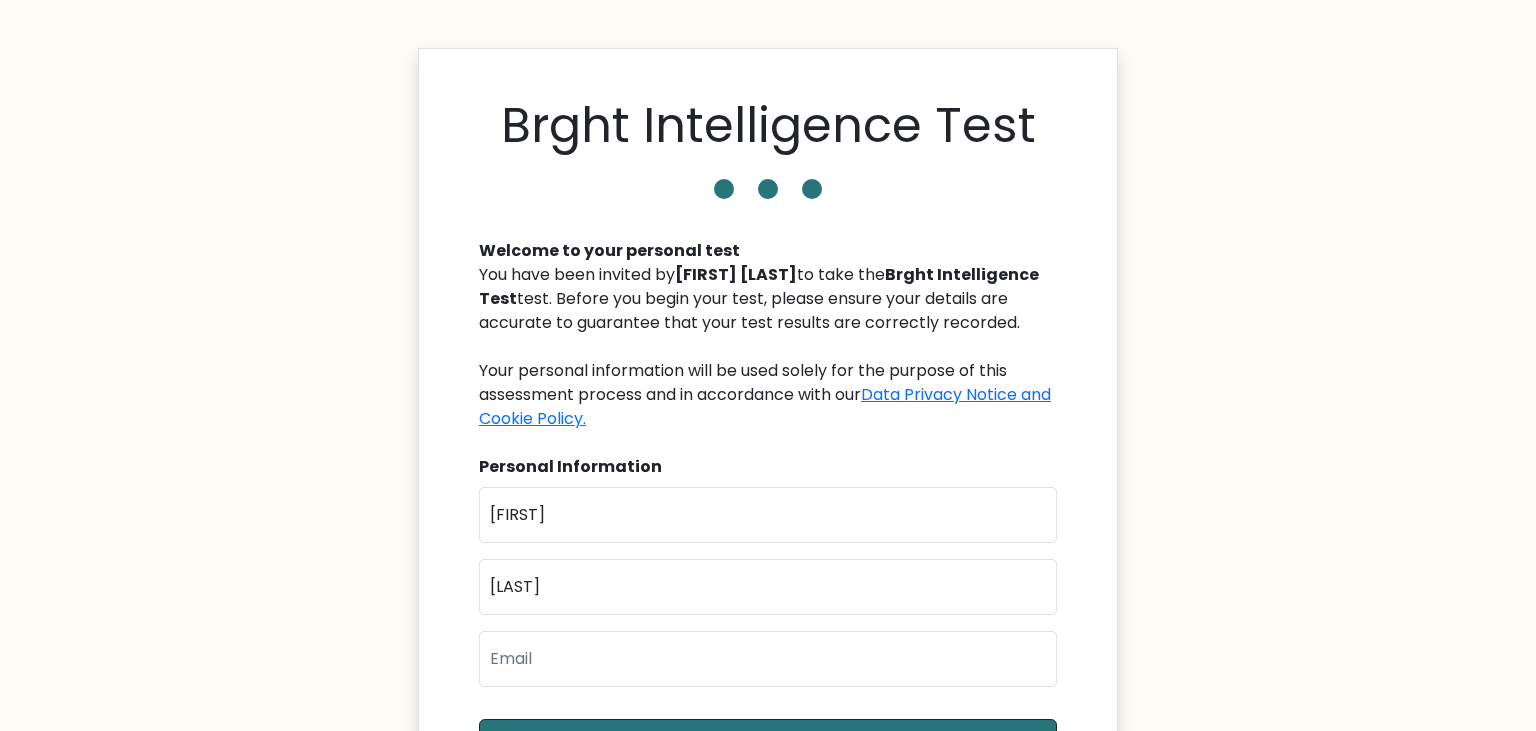 click on "Brght Intelligence Test
Welcome to your personal test
You have been invited by  Praneeth Kammili  to take the  Brght Intelligence Test  test. Before you begin
your test, please ensure your details are accurate to guarantee that your test results are correctly recorded.
Your personal information will be used solely for the purpose of this assessment process and in accordance with
our  Data Privacy Notice and Cookie Policy.
Personal Information
First Name
Karthik
Last Name
Kolla
Email
Next" at bounding box center [768, 562] 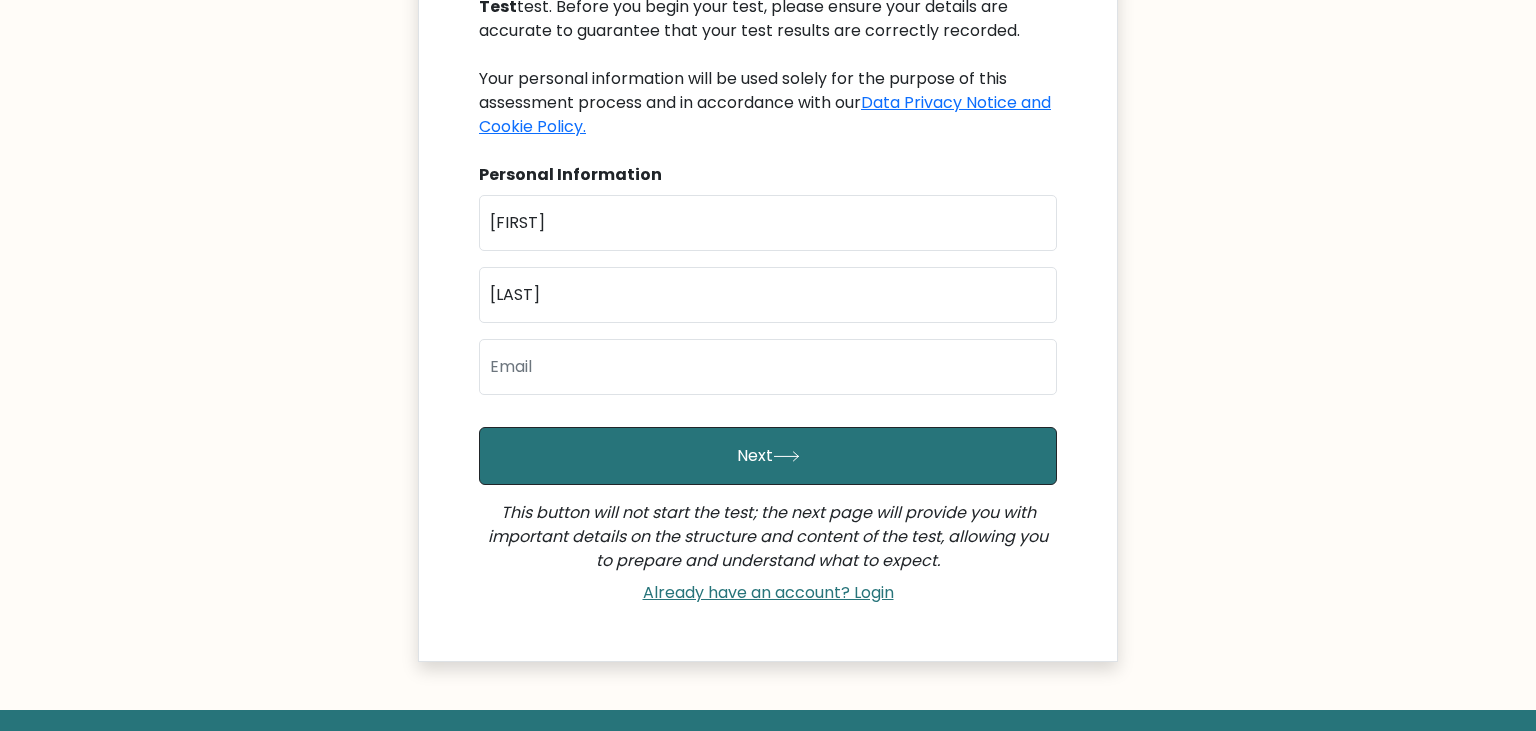 scroll, scrollTop: 316, scrollLeft: 0, axis: vertical 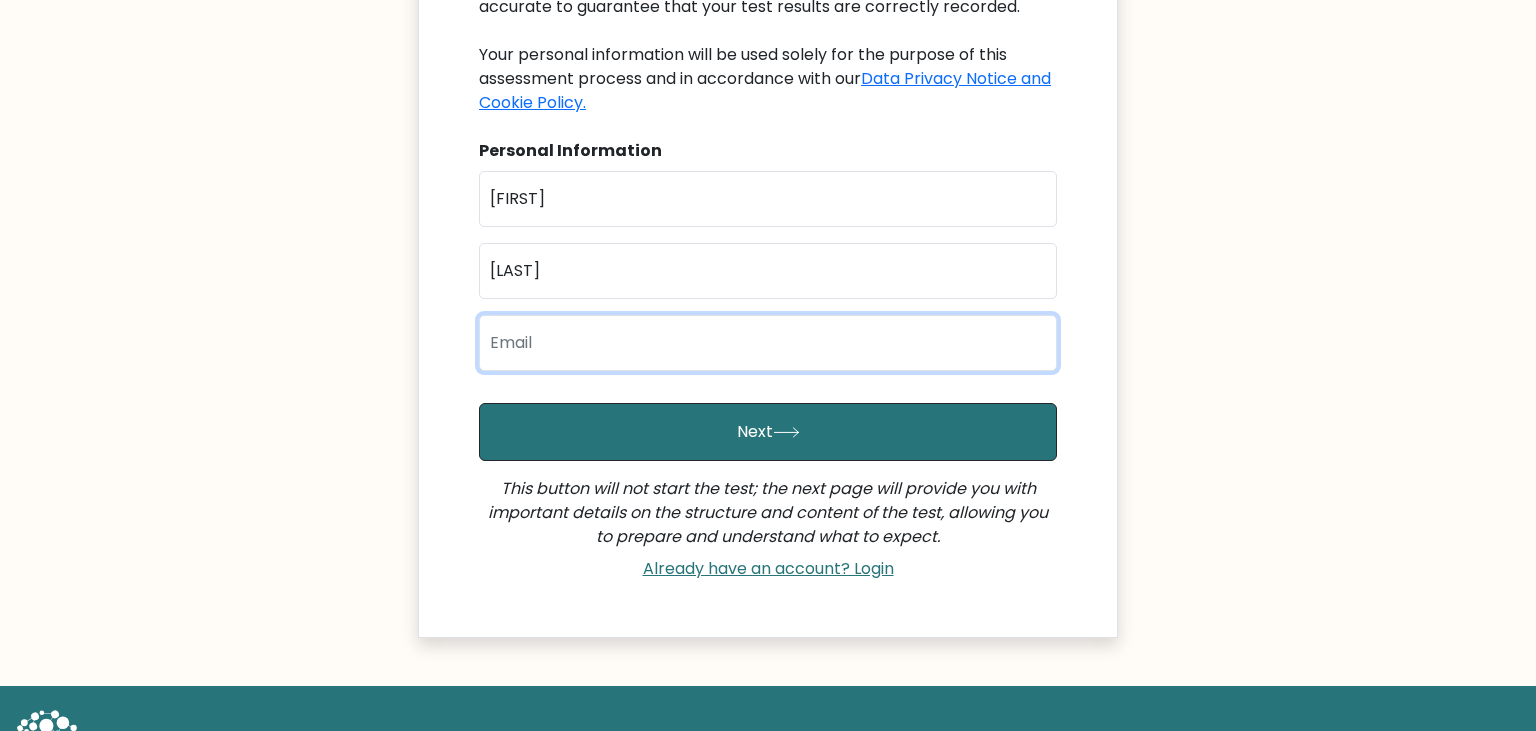 click at bounding box center (768, 343) 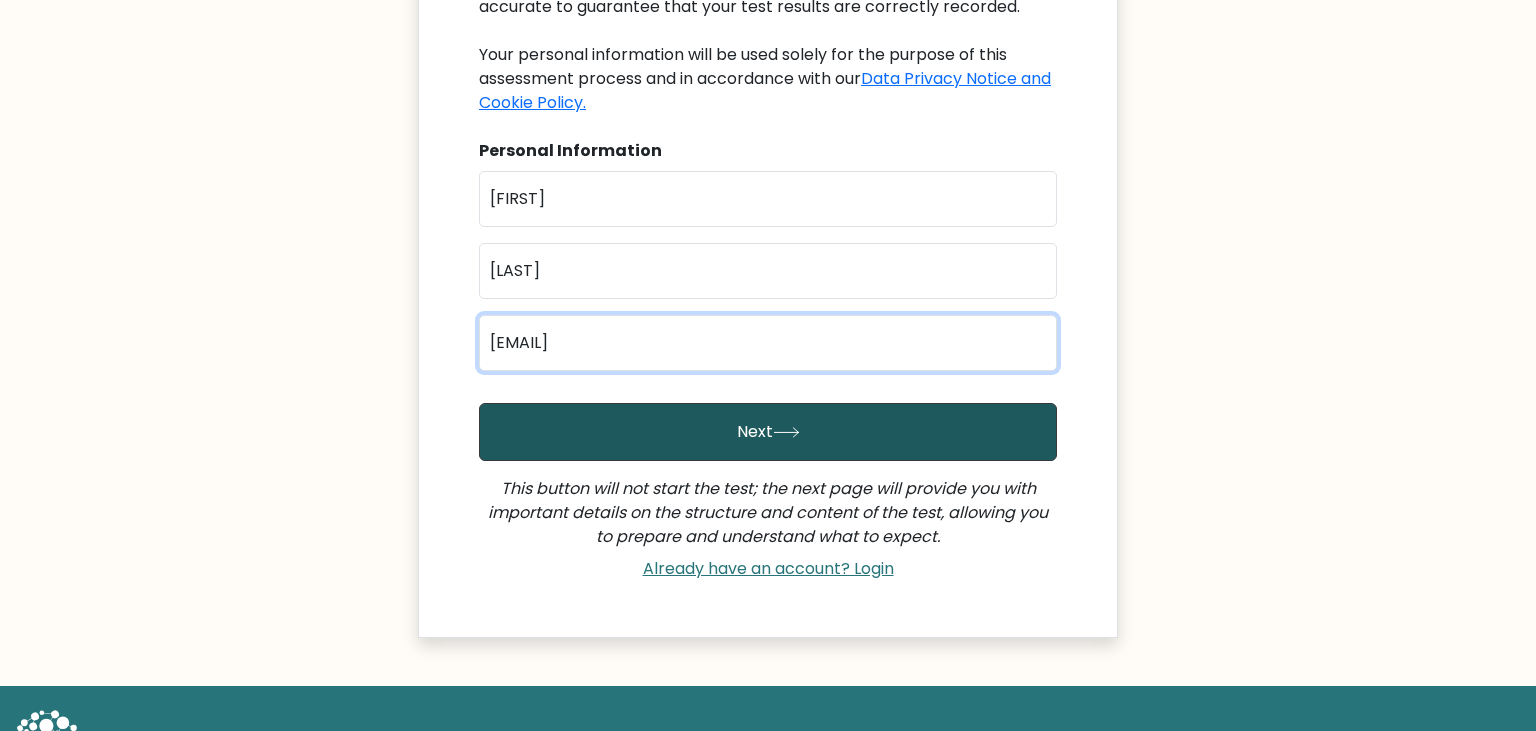 type on "harsha.karthikkolla@gmail.com" 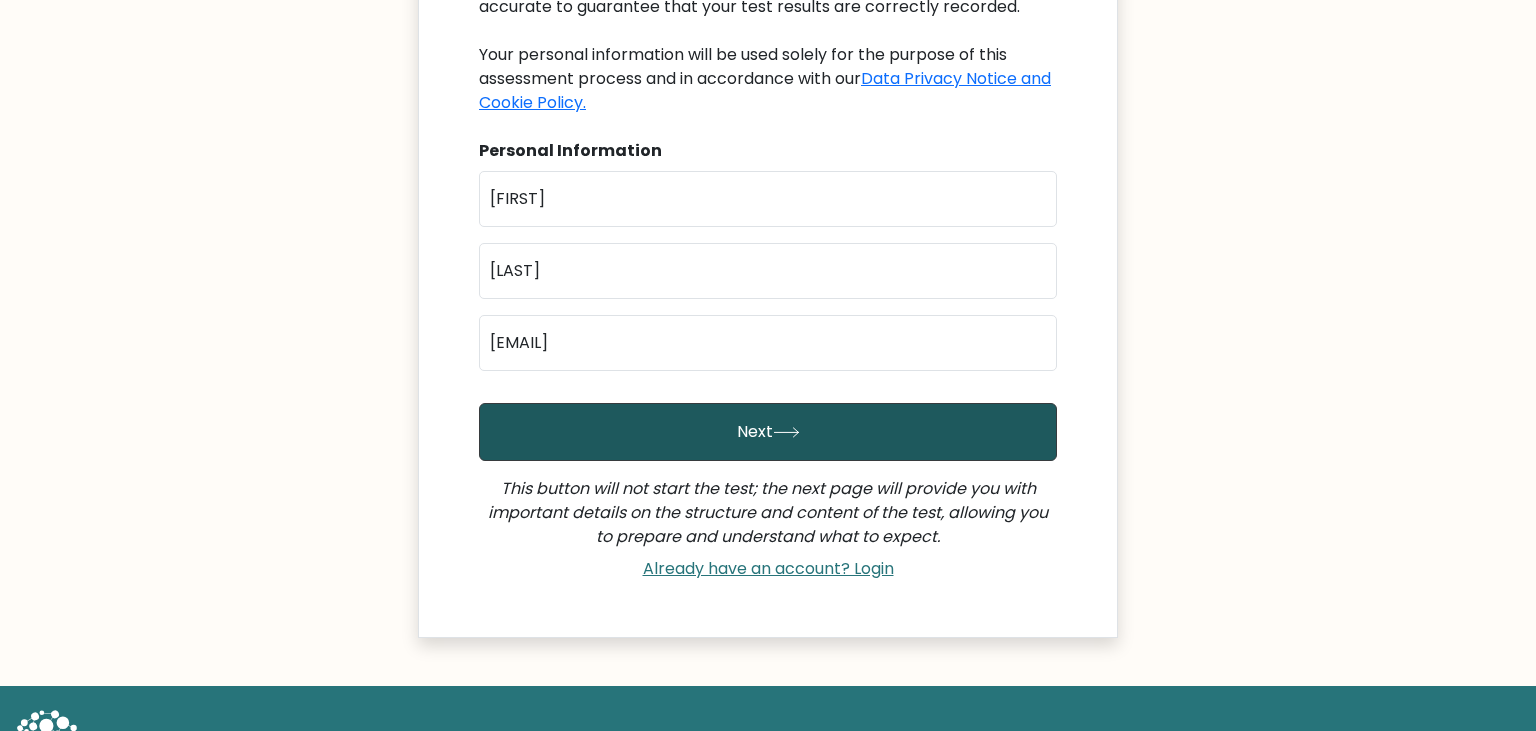 click on "Next" at bounding box center [768, 432] 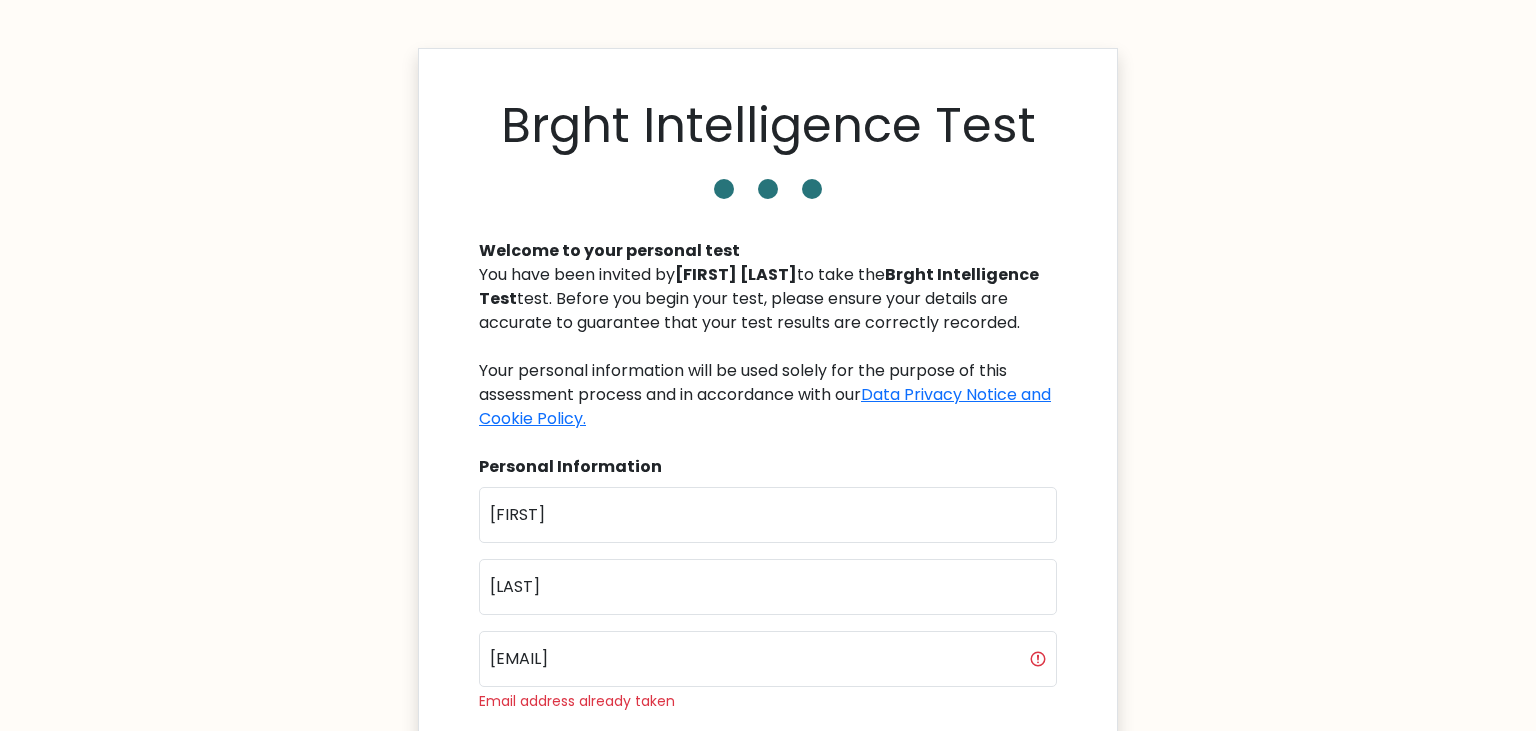 scroll, scrollTop: 0, scrollLeft: 0, axis: both 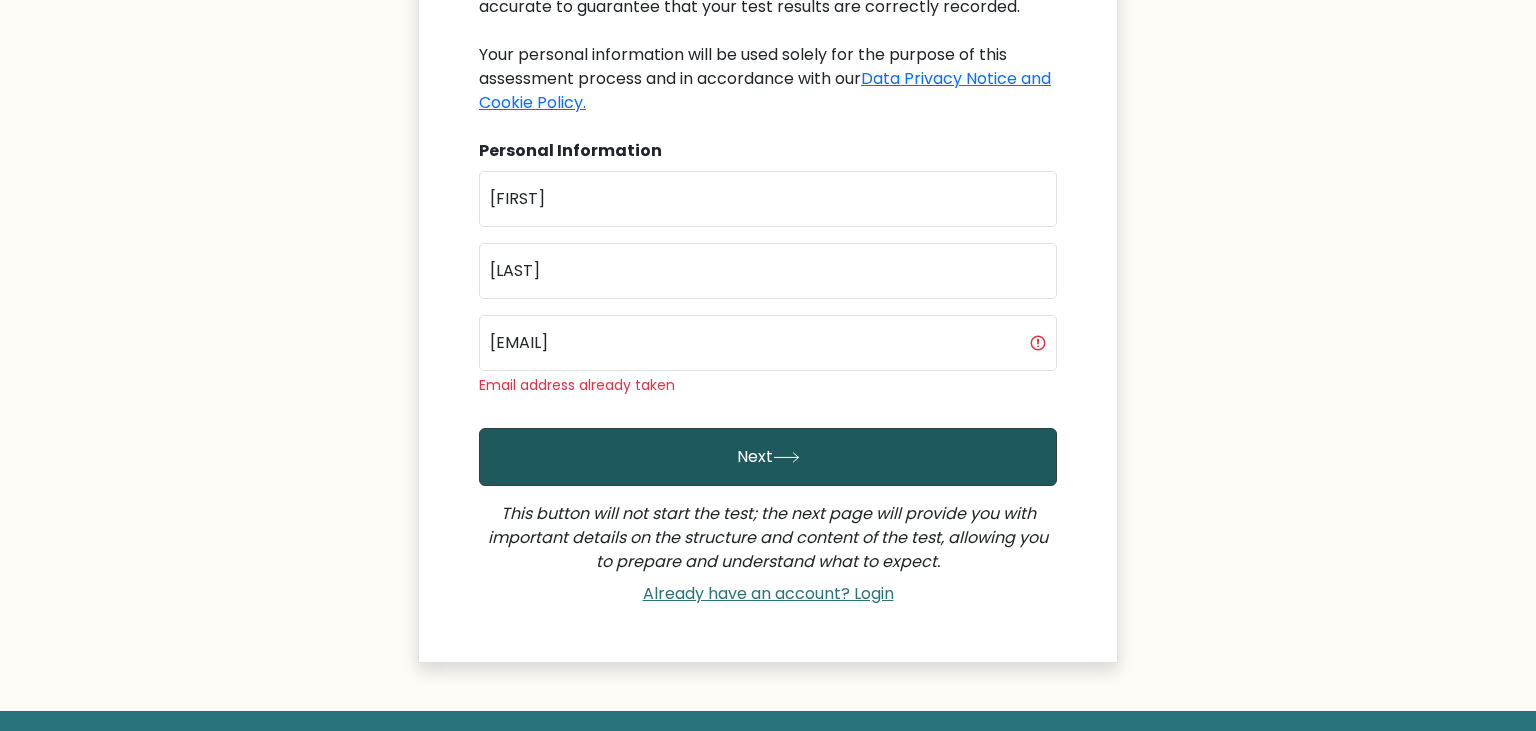 click on "Next" at bounding box center [768, 457] 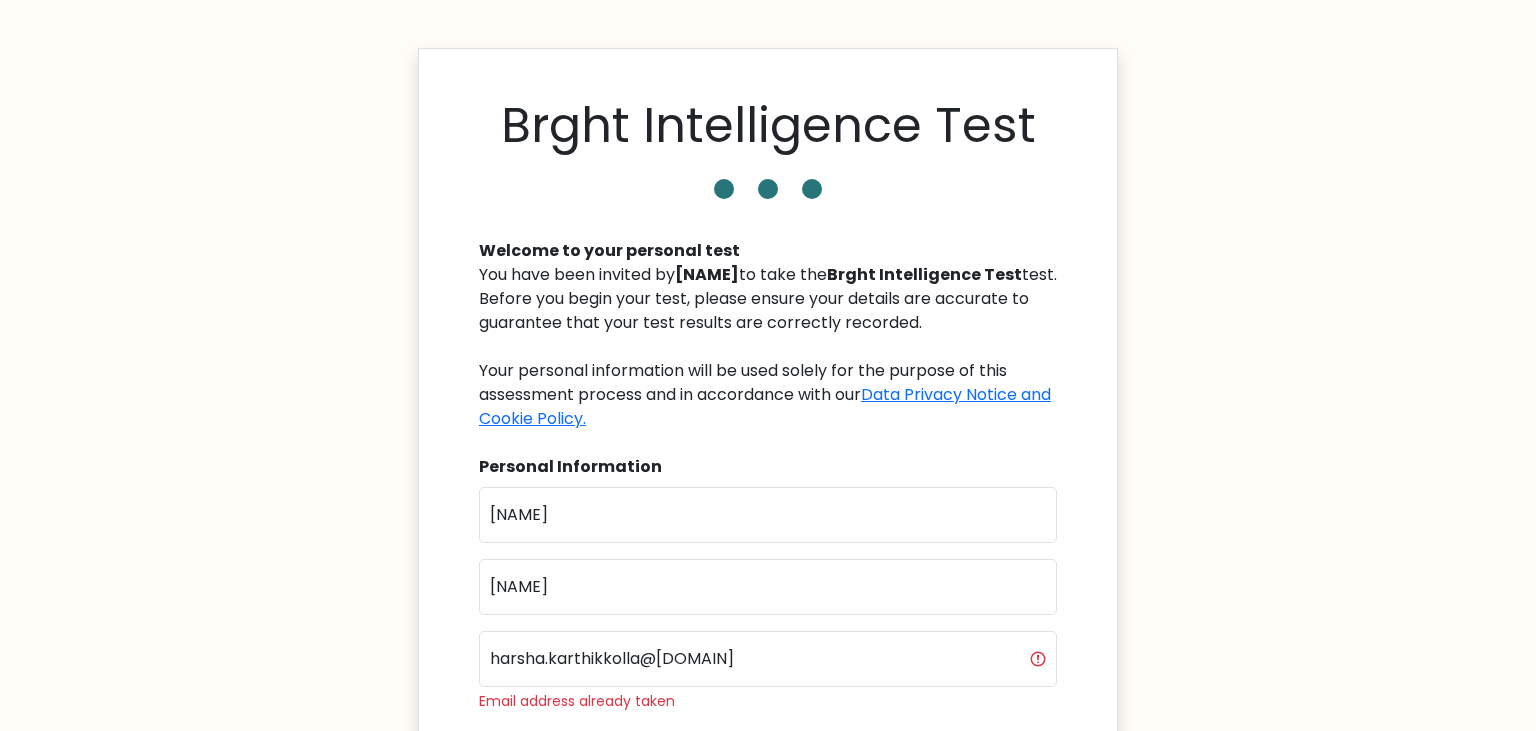 scroll, scrollTop: 0, scrollLeft: 0, axis: both 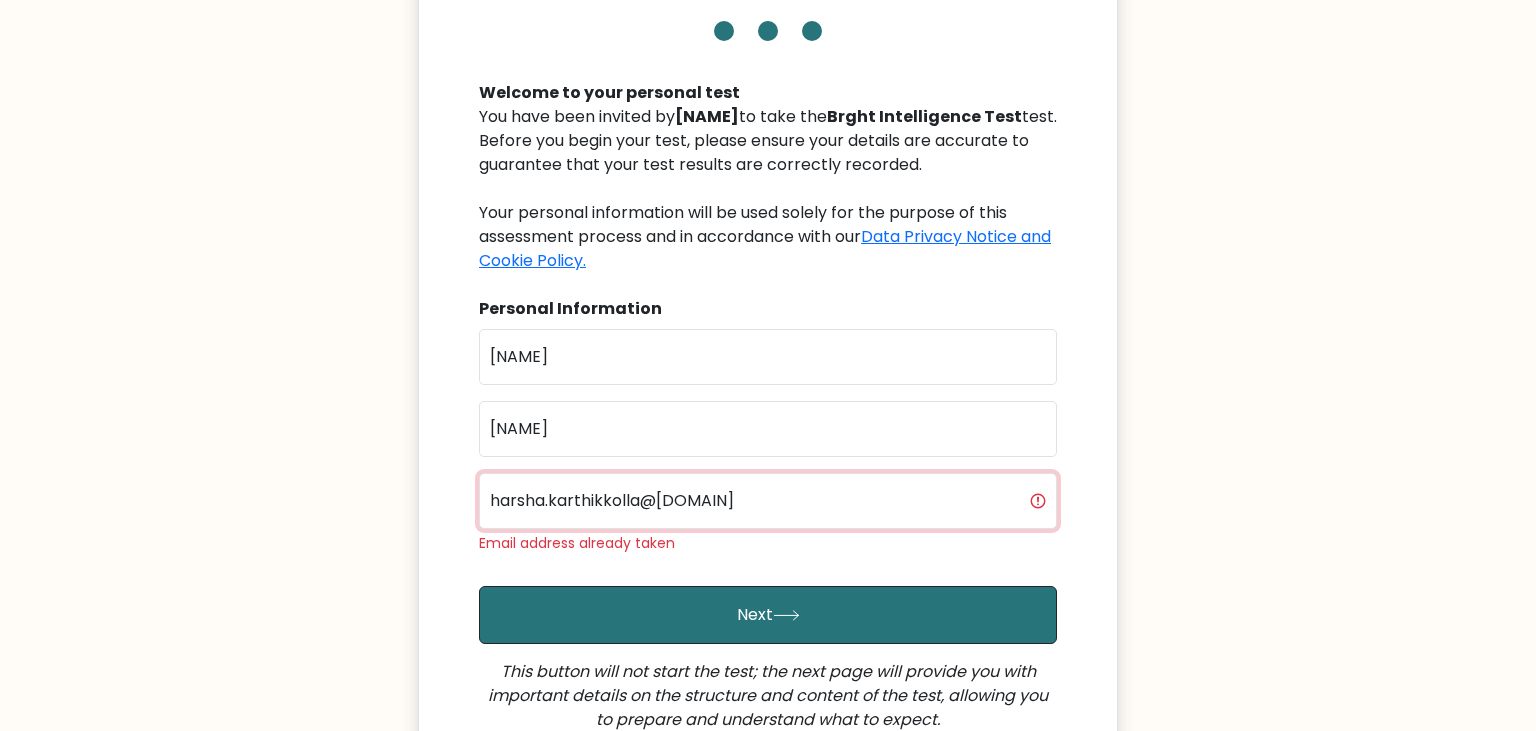 click on "harsha.karthikkolla@gmail.com" at bounding box center [768, 501] 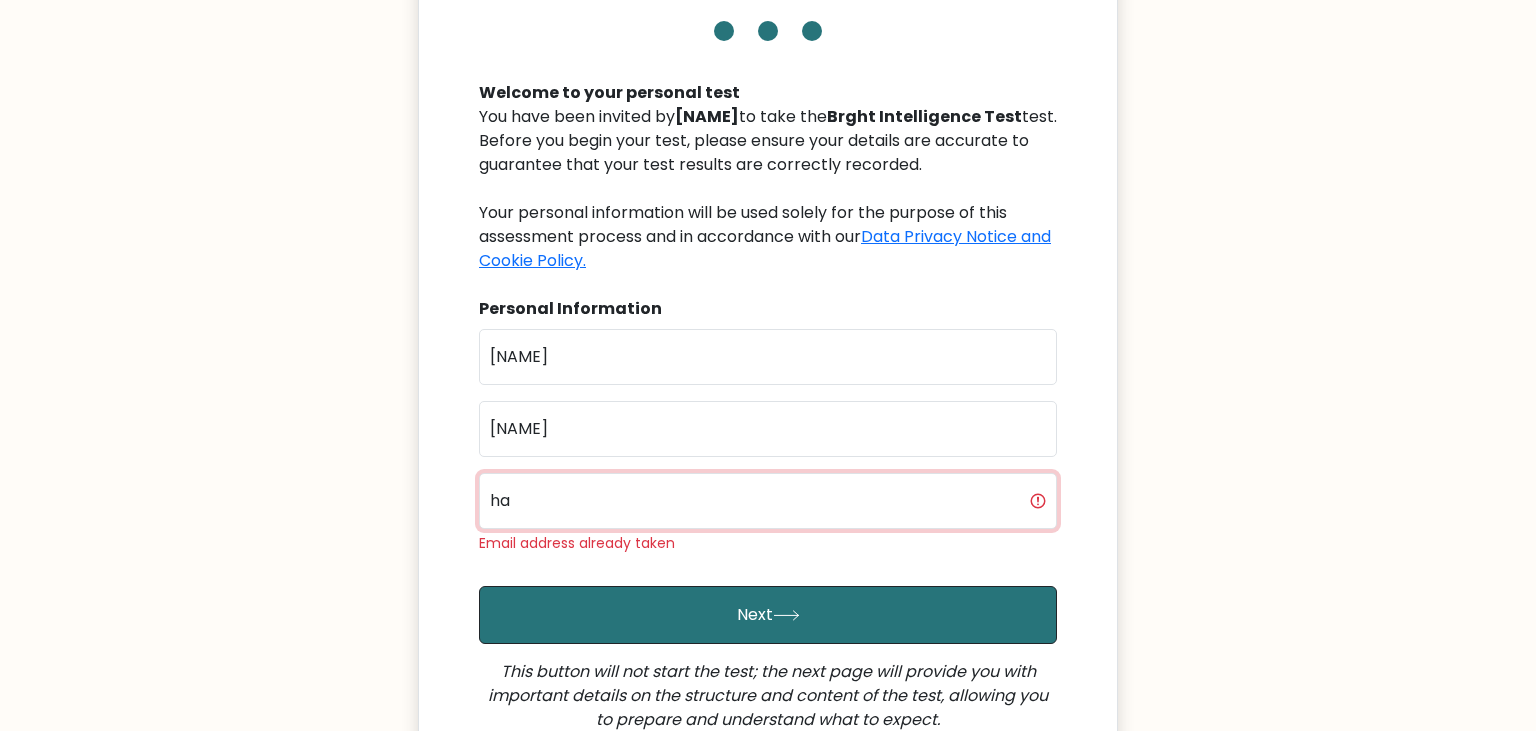 type on "h" 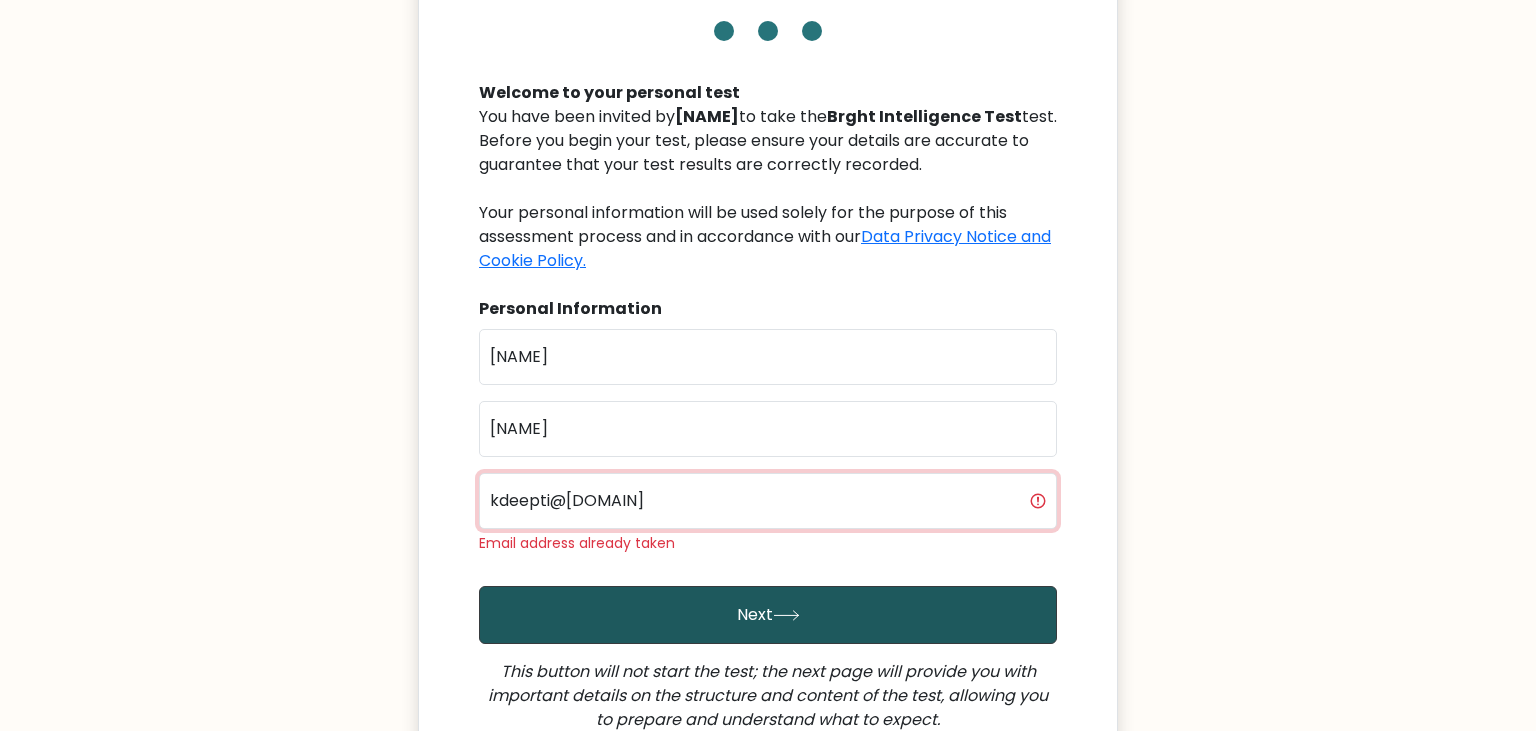type on "kdeepti@gmail.com" 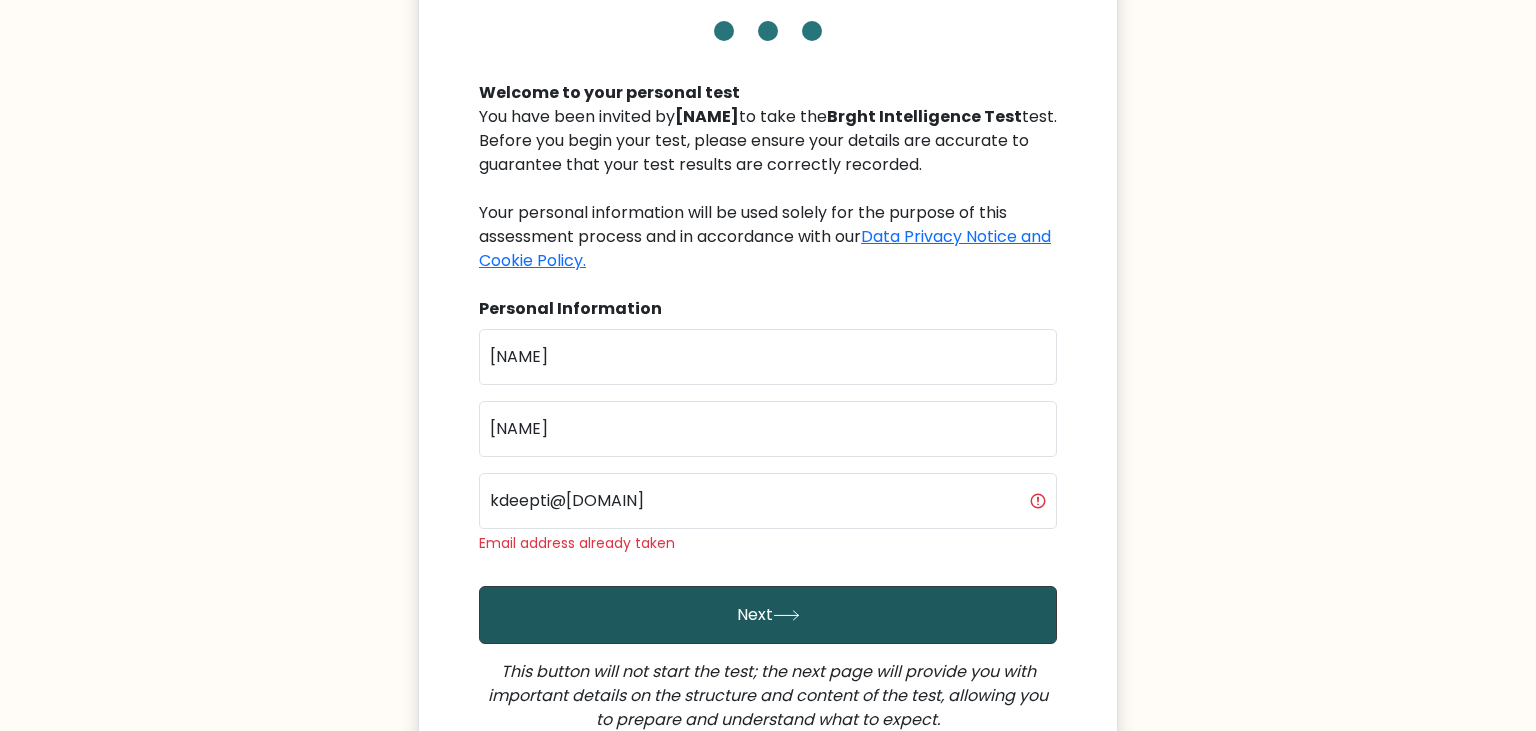 click on "Next" at bounding box center (768, 615) 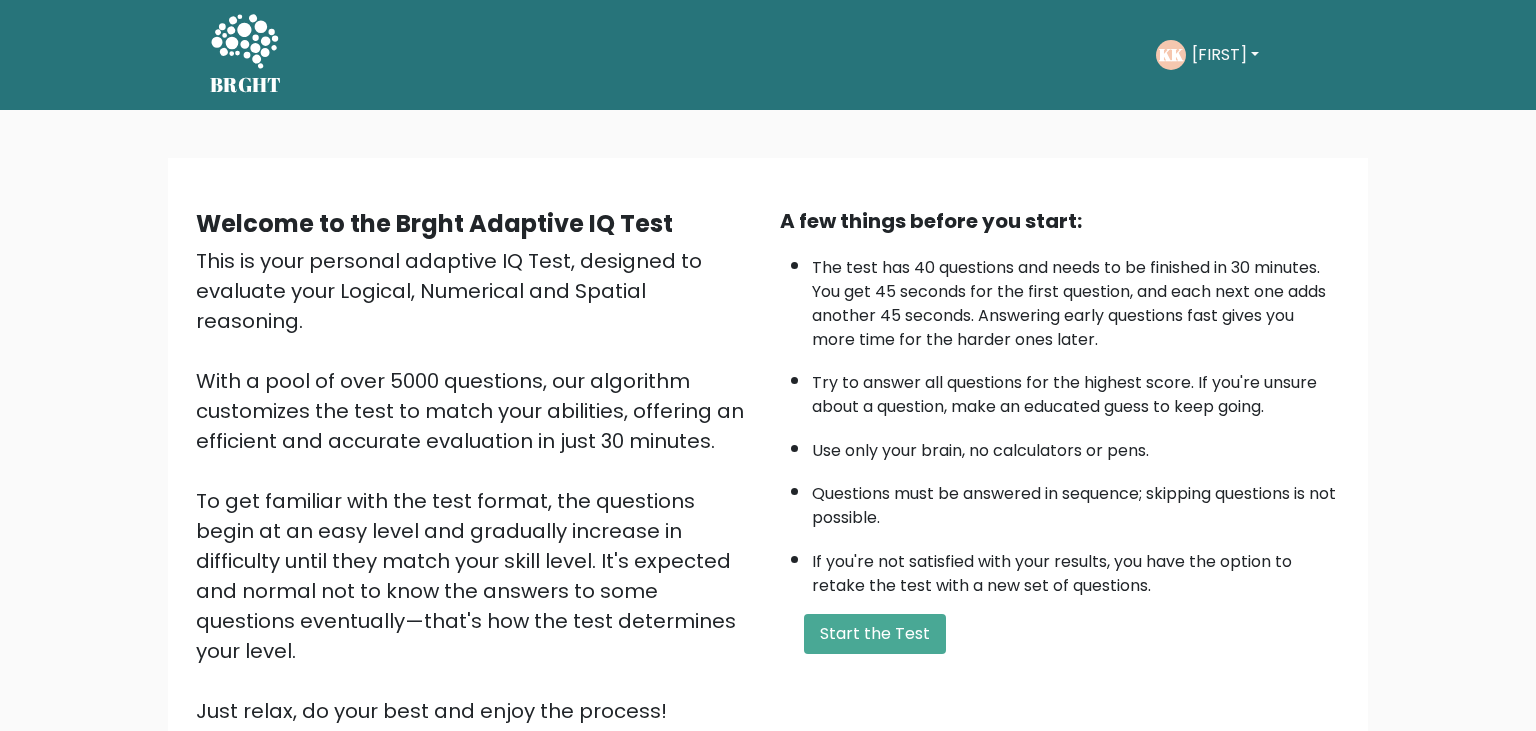 scroll, scrollTop: 0, scrollLeft: 0, axis: both 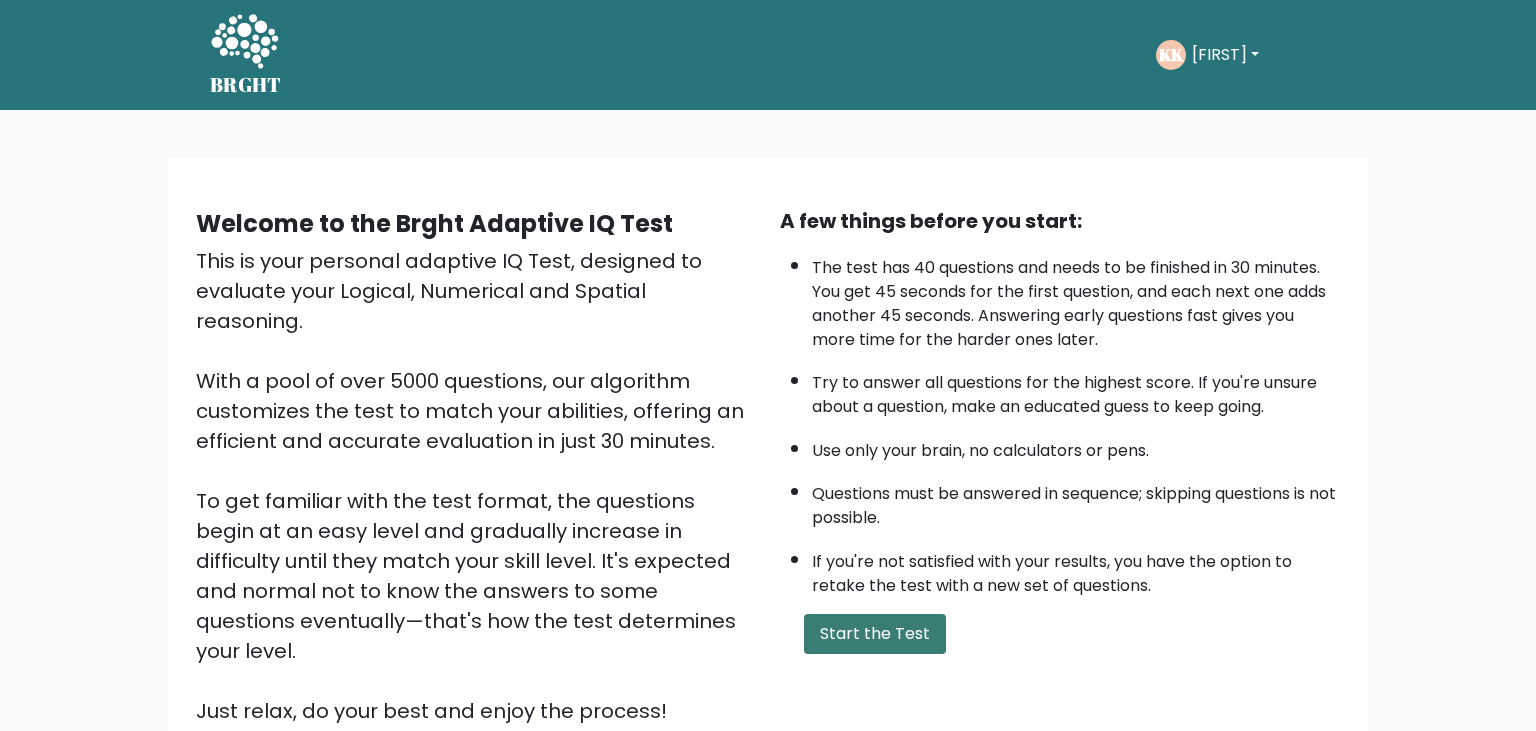 click on "Start the Test" at bounding box center (875, 634) 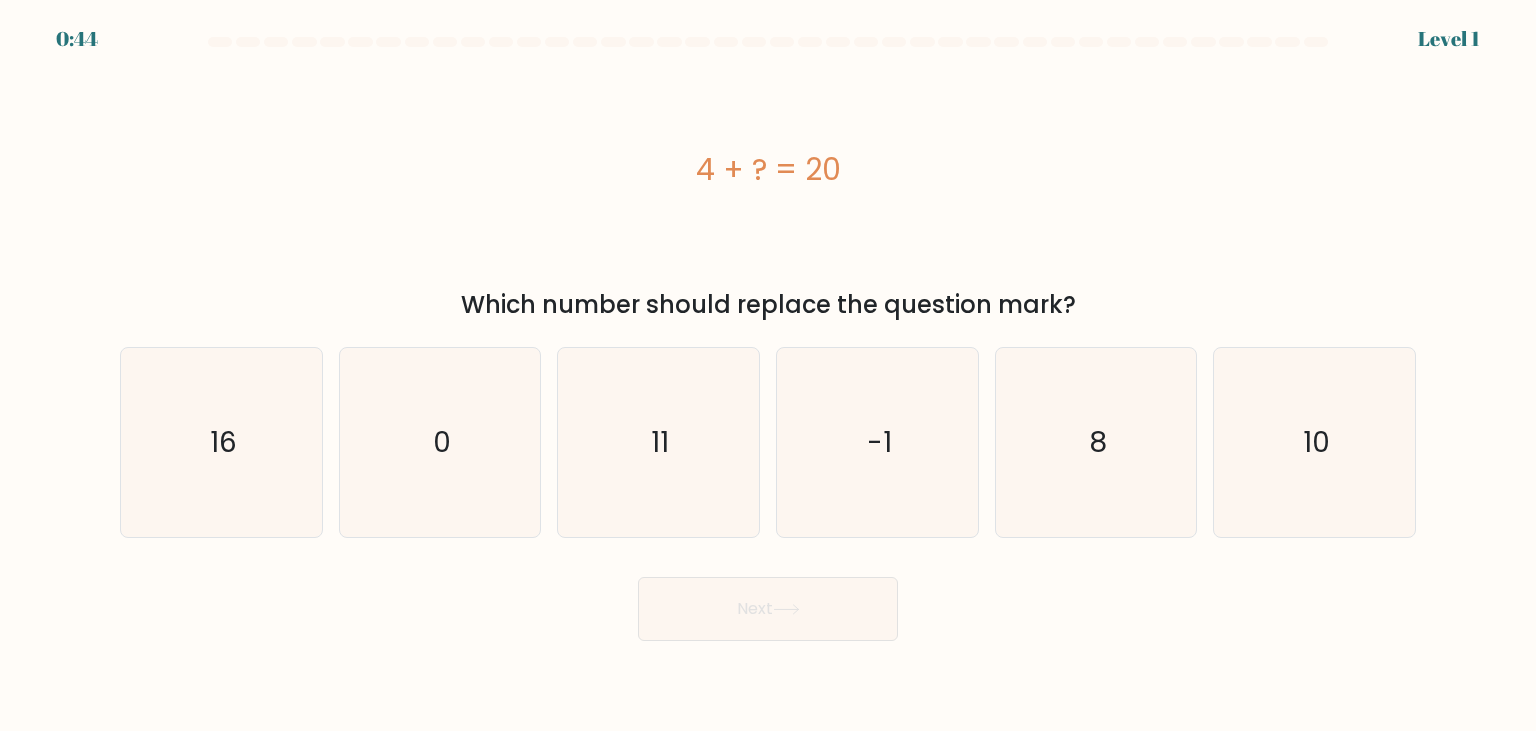 scroll, scrollTop: 0, scrollLeft: 0, axis: both 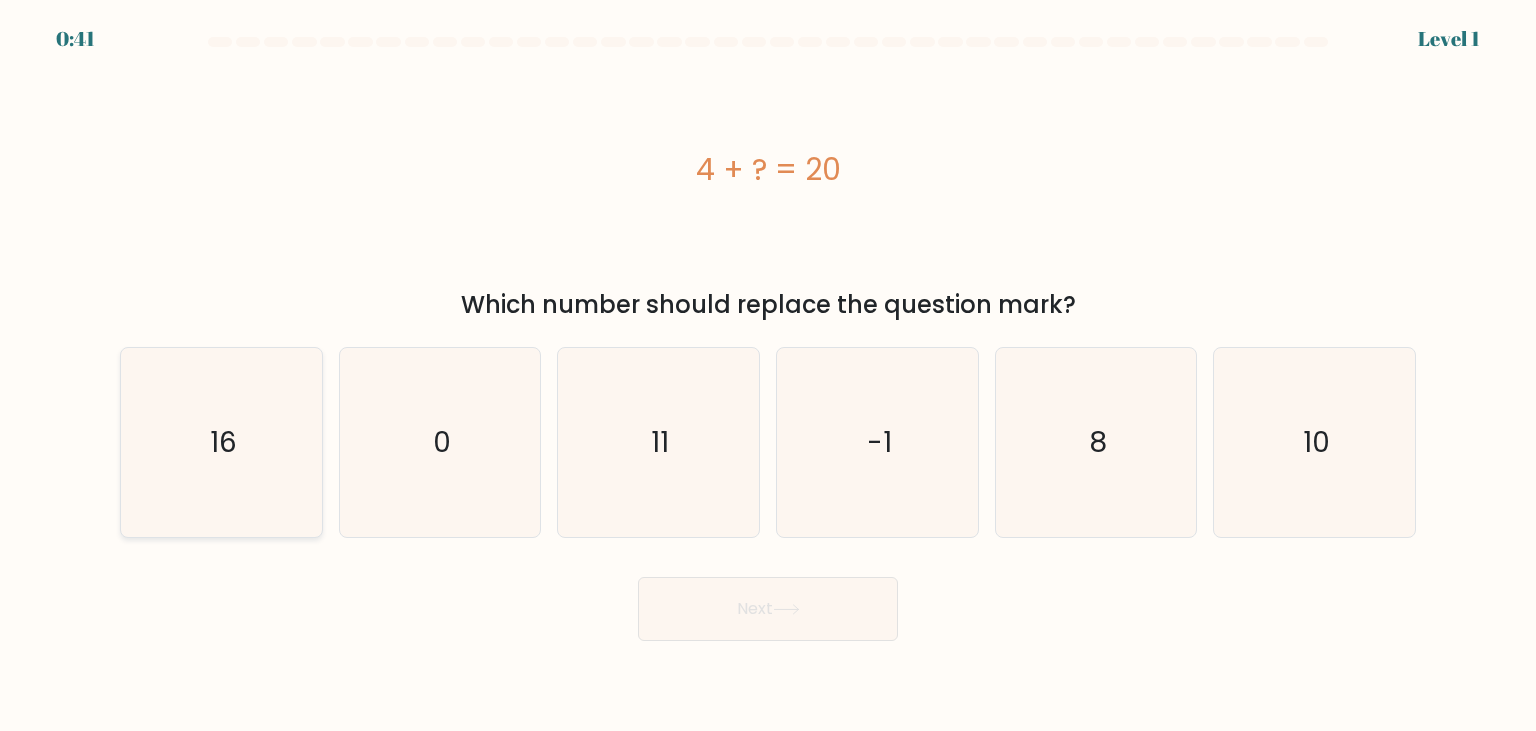 click on "16" 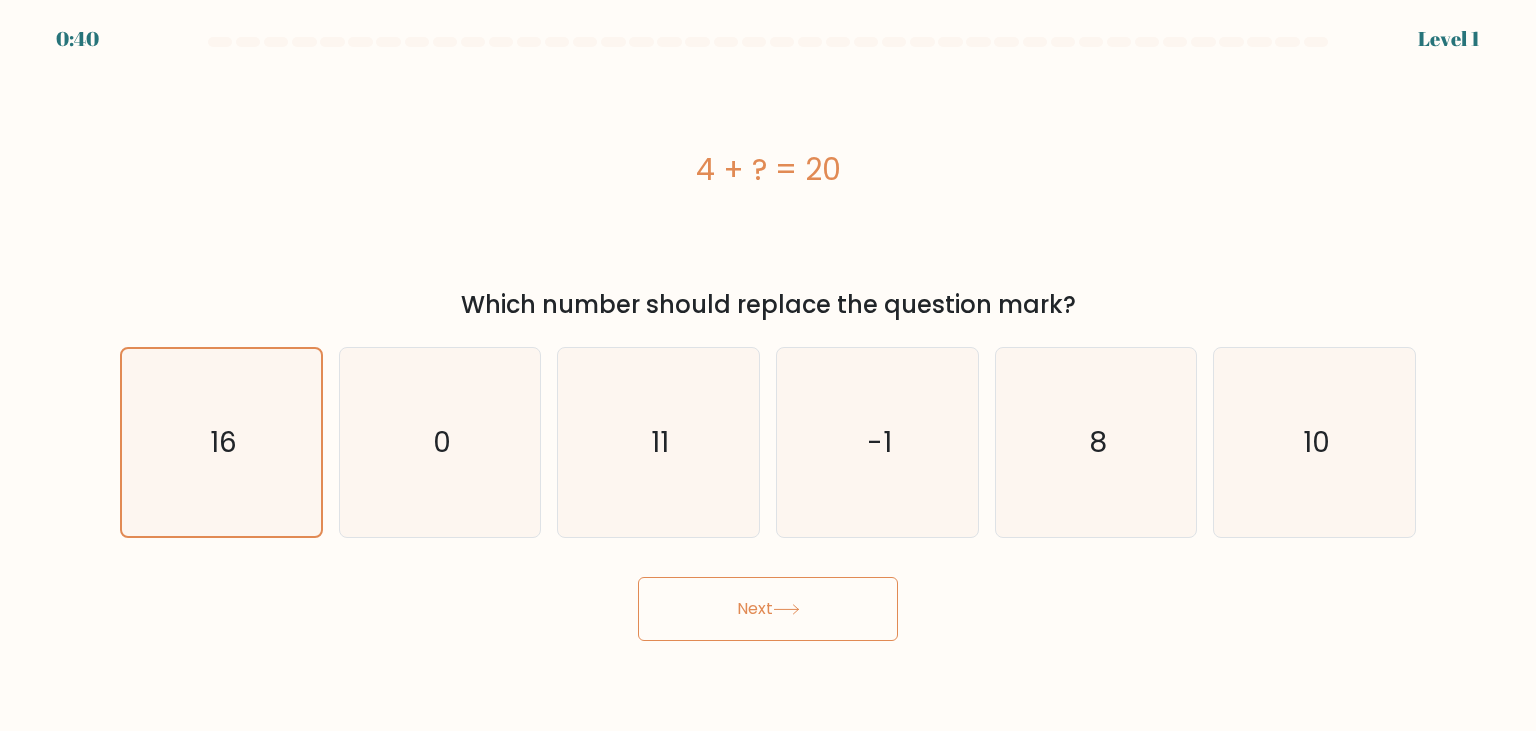 click on "Next" at bounding box center [768, 609] 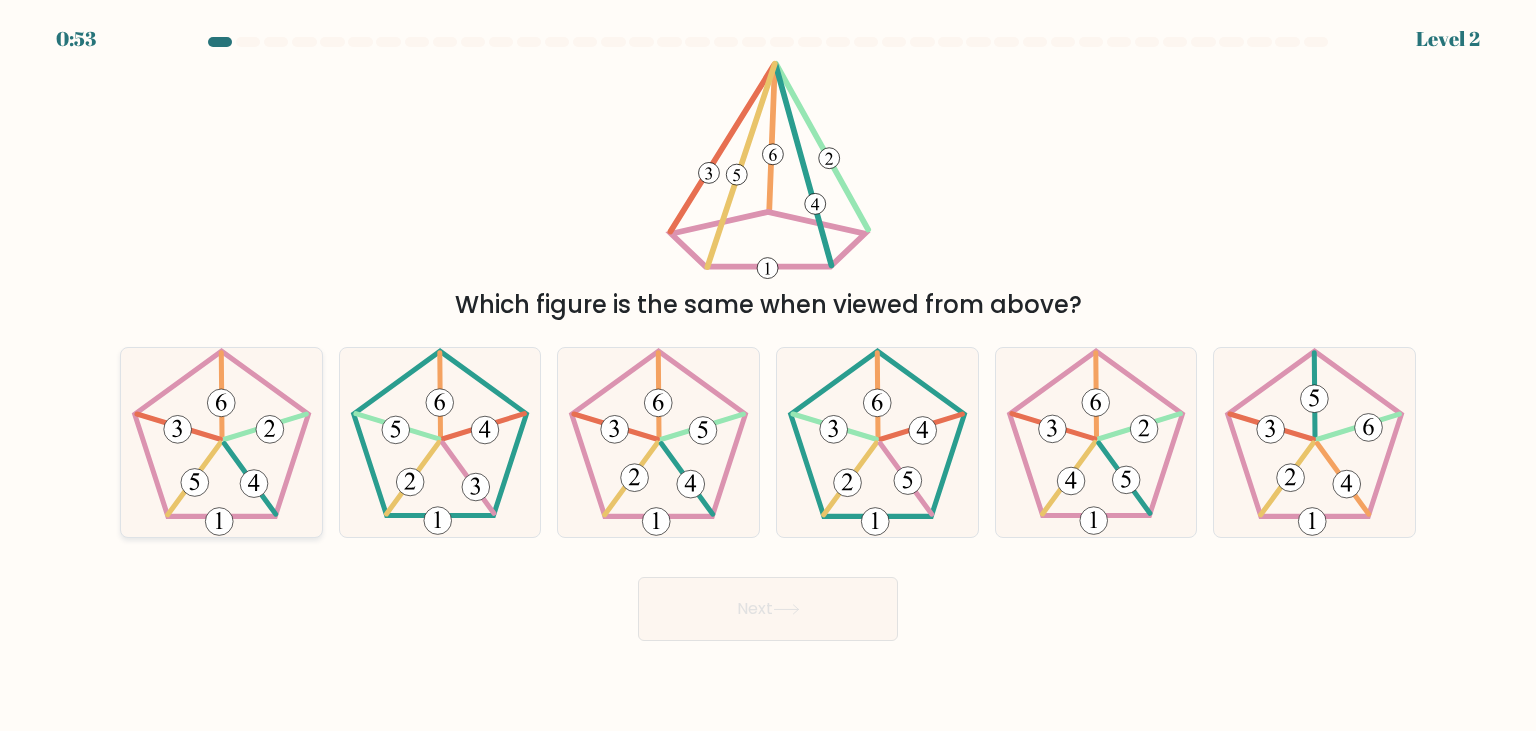 click 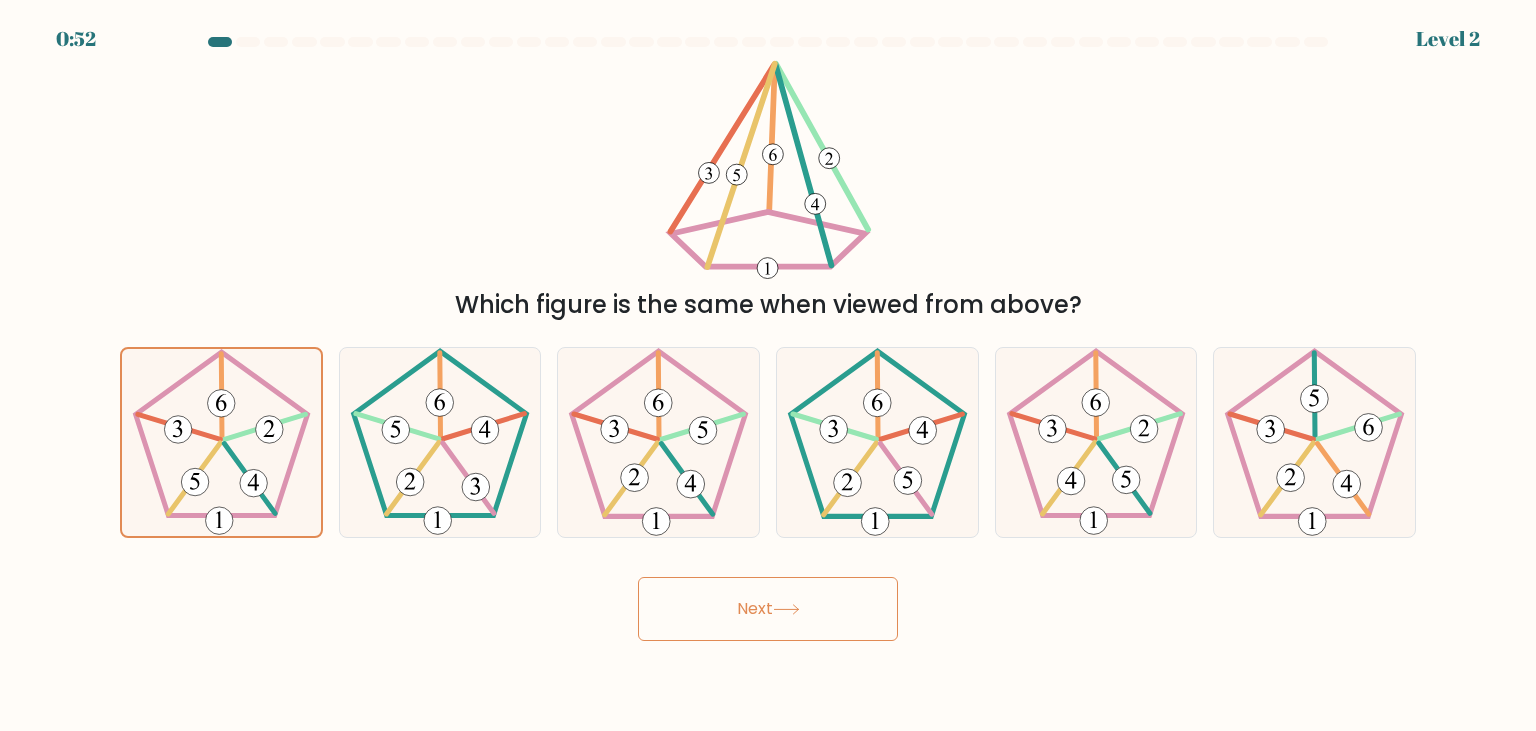 click on "Next" at bounding box center [768, 609] 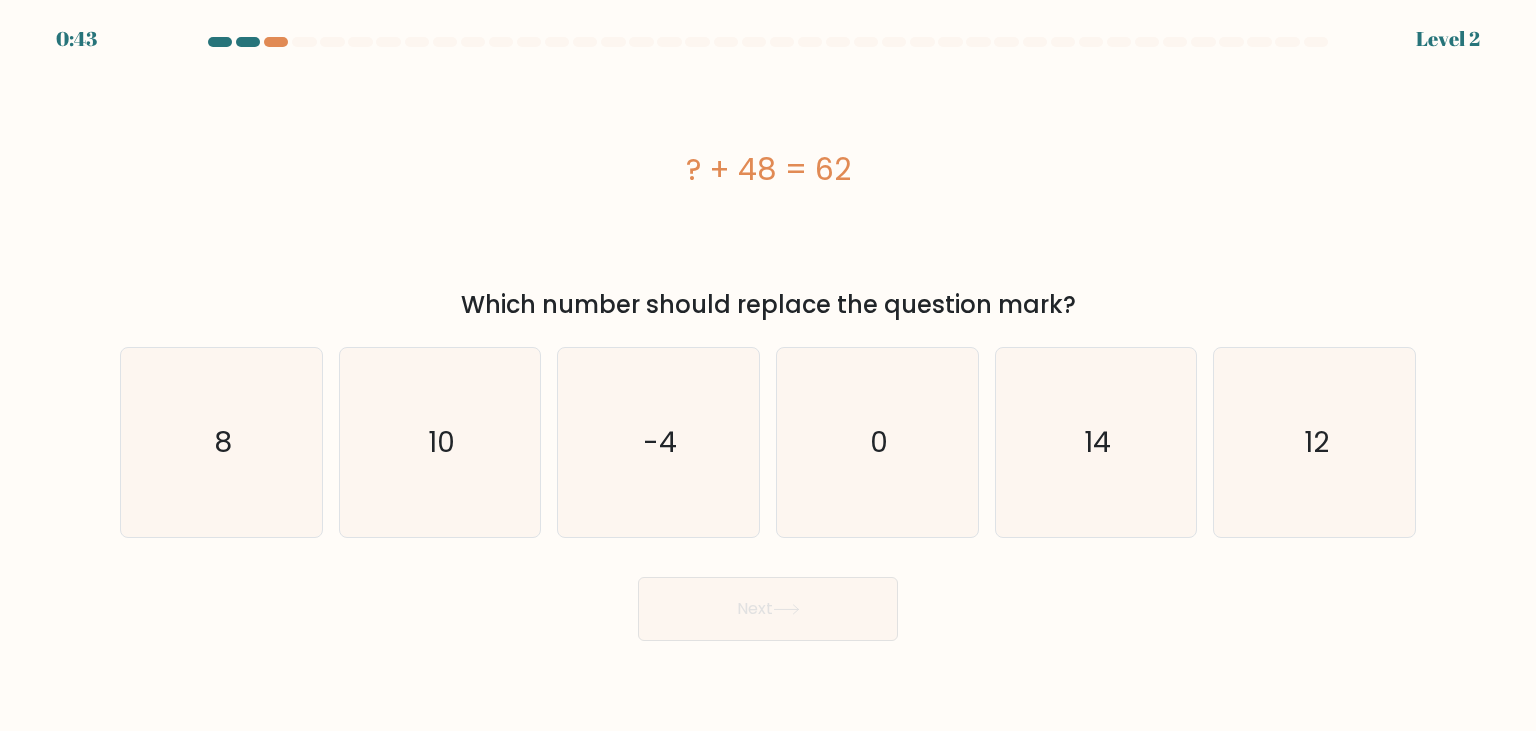 scroll, scrollTop: 0, scrollLeft: 0, axis: both 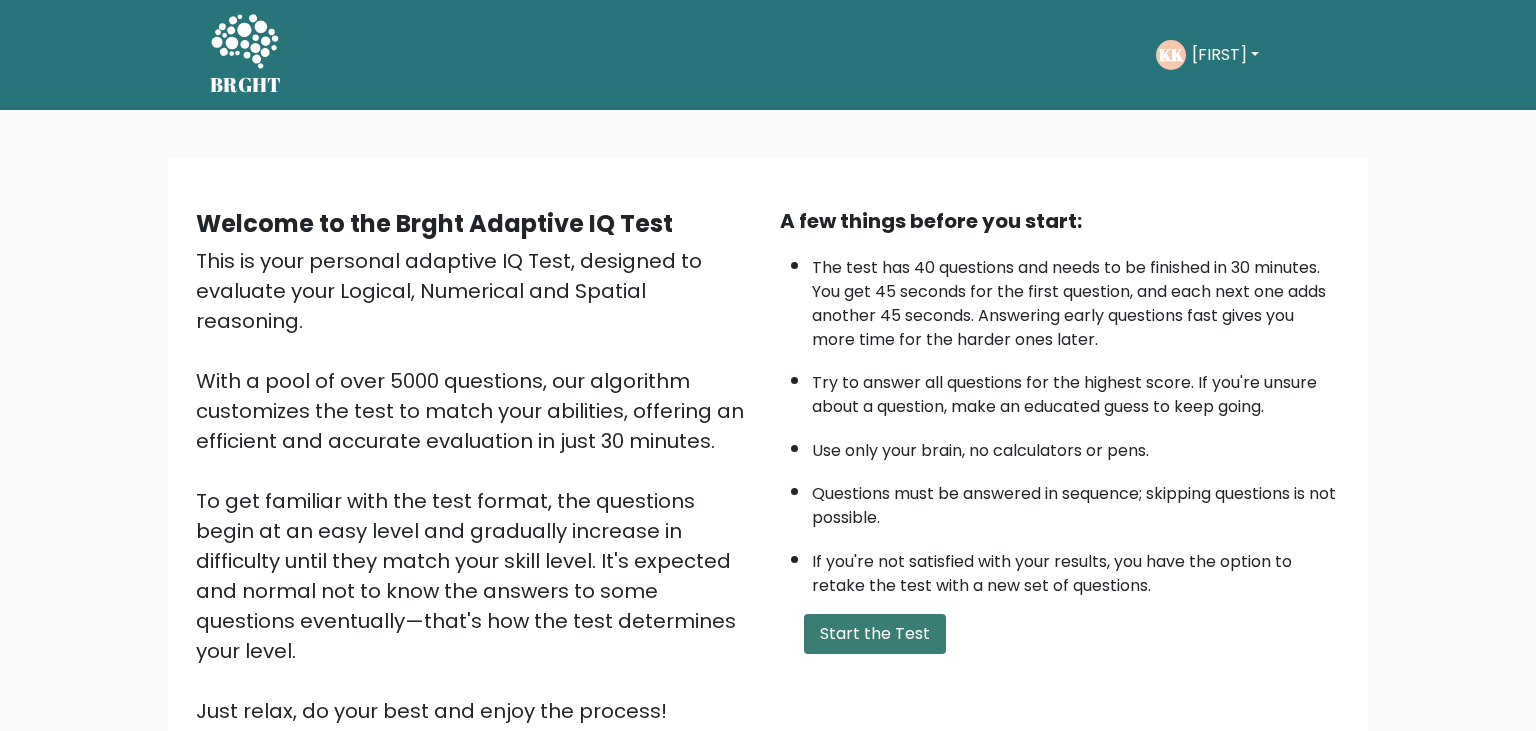 click on "Start the Test" at bounding box center [875, 634] 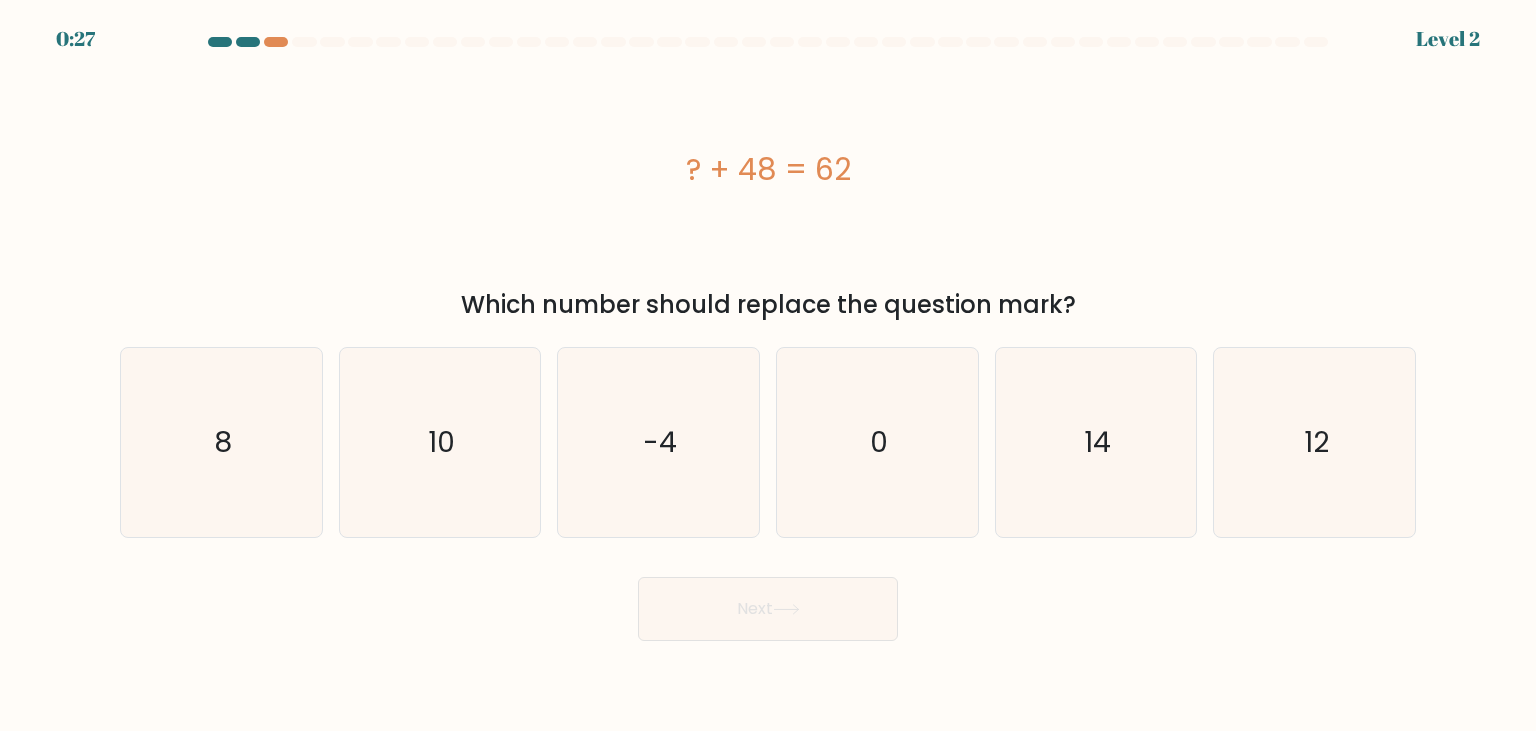 scroll, scrollTop: 0, scrollLeft: 0, axis: both 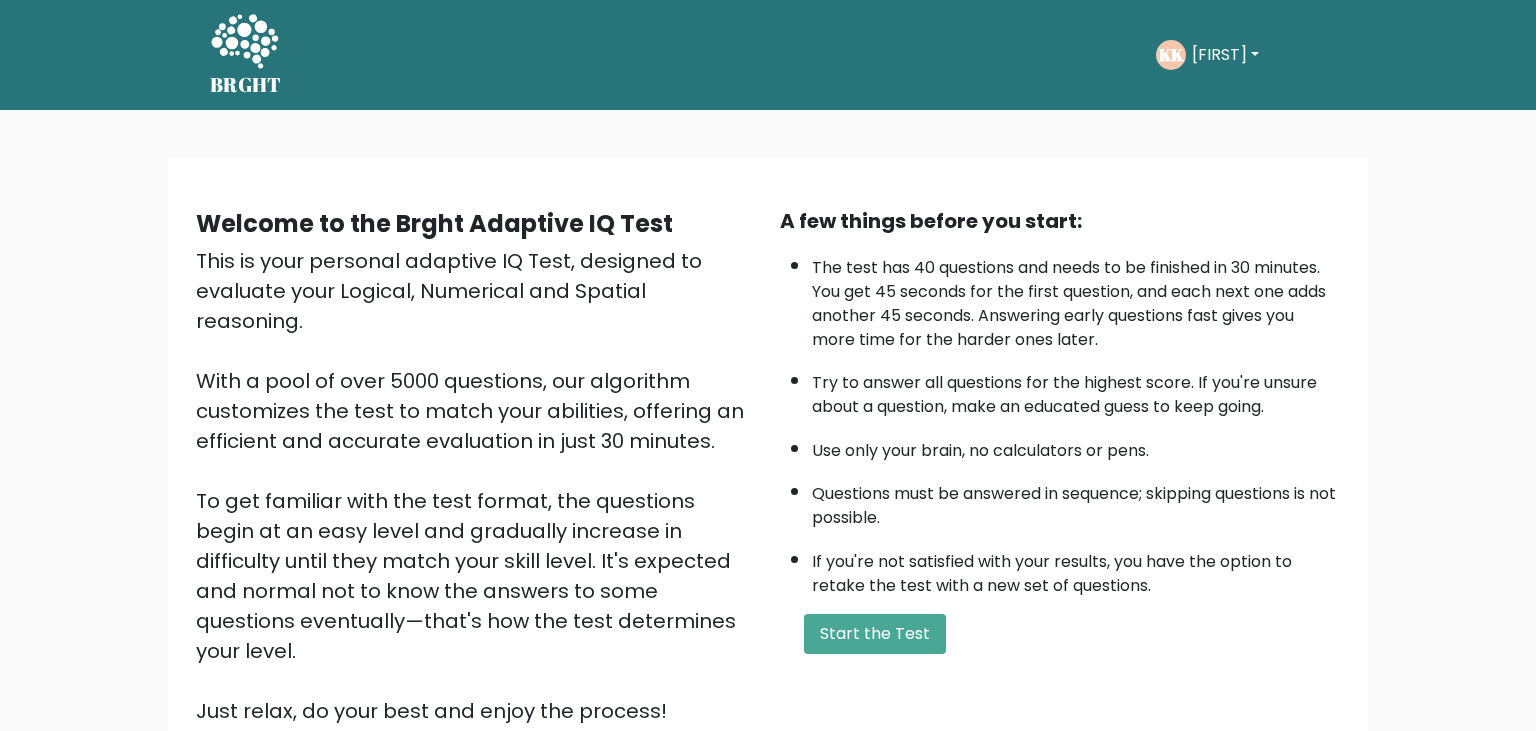 click on "Welcome to the Brght Adaptive IQ Test
This is your personal adaptive IQ Test, designed to evaluate your Logical, Numerical and Spatial reasoning.
With a pool of over 5000 questions, our algorithm customizes the test to match your abilities, offering an efficient and accurate evaluation in just 30 minutes.
To get familiar with the test format, the questions begin at an easy level and gradually increase in difficulty until they match your skill level. It's expected and normal not to know the answers to some questions eventually—that's how the test determines your level.
Just relax, do your best and enjoy the process!" at bounding box center (768, 482) 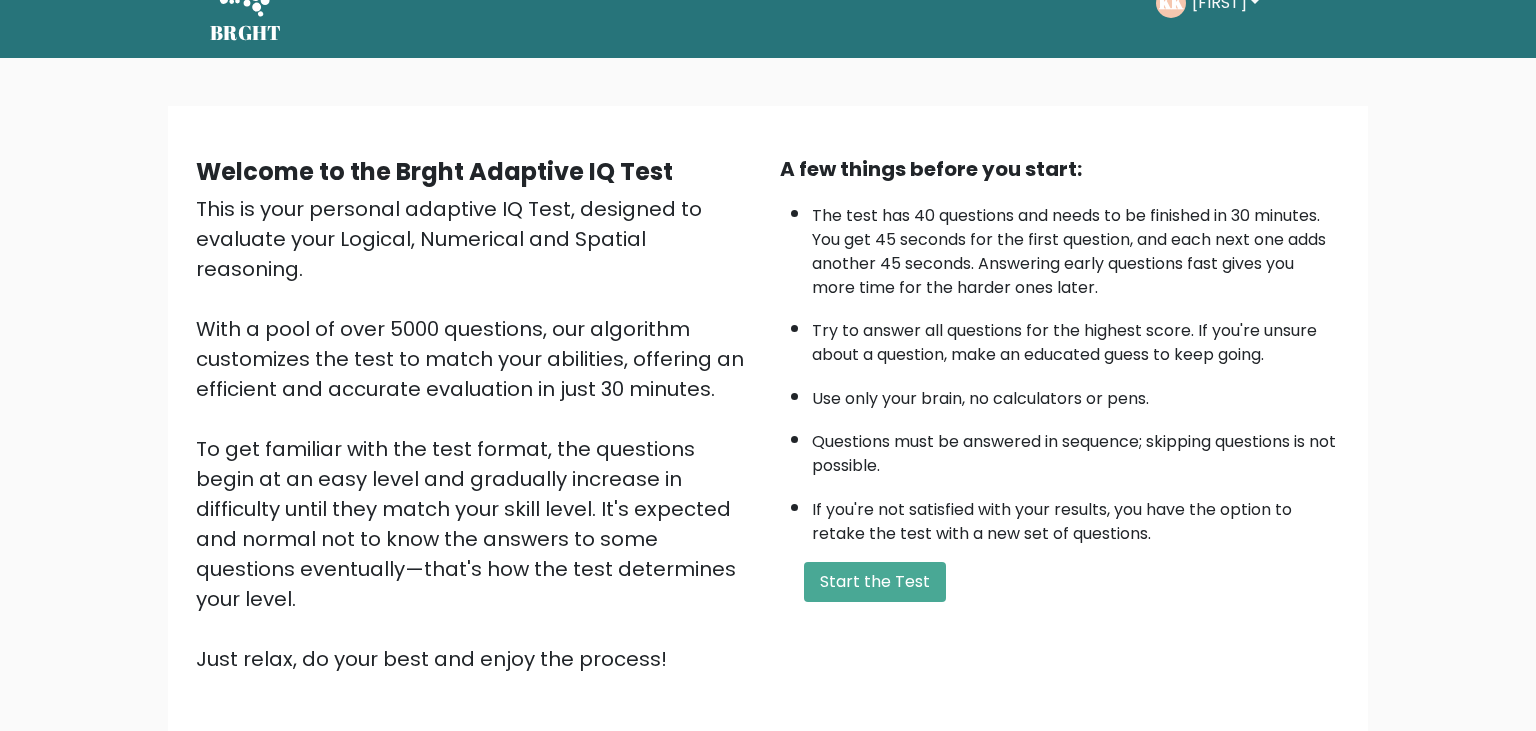 scroll, scrollTop: 203, scrollLeft: 0, axis: vertical 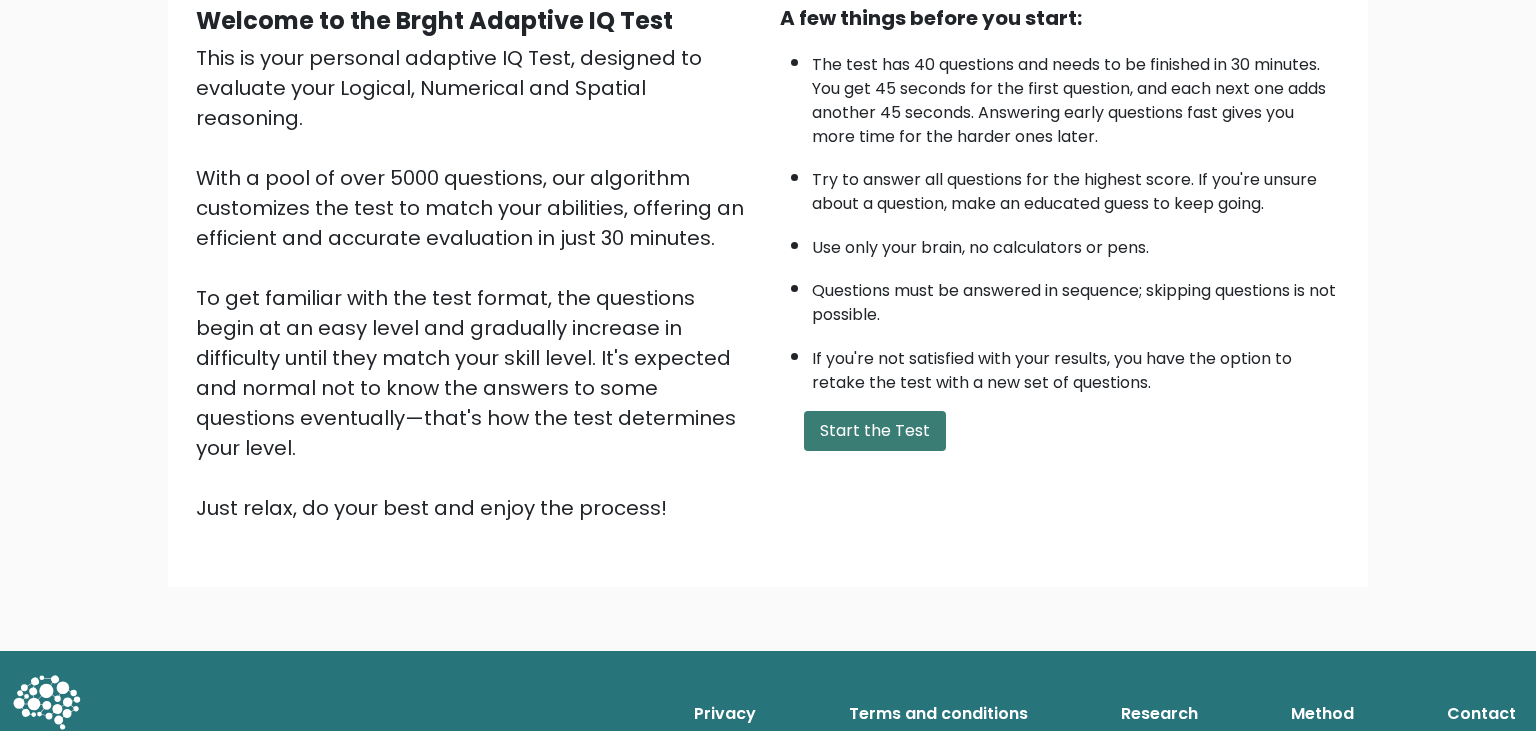 click on "Start the Test" at bounding box center (875, 431) 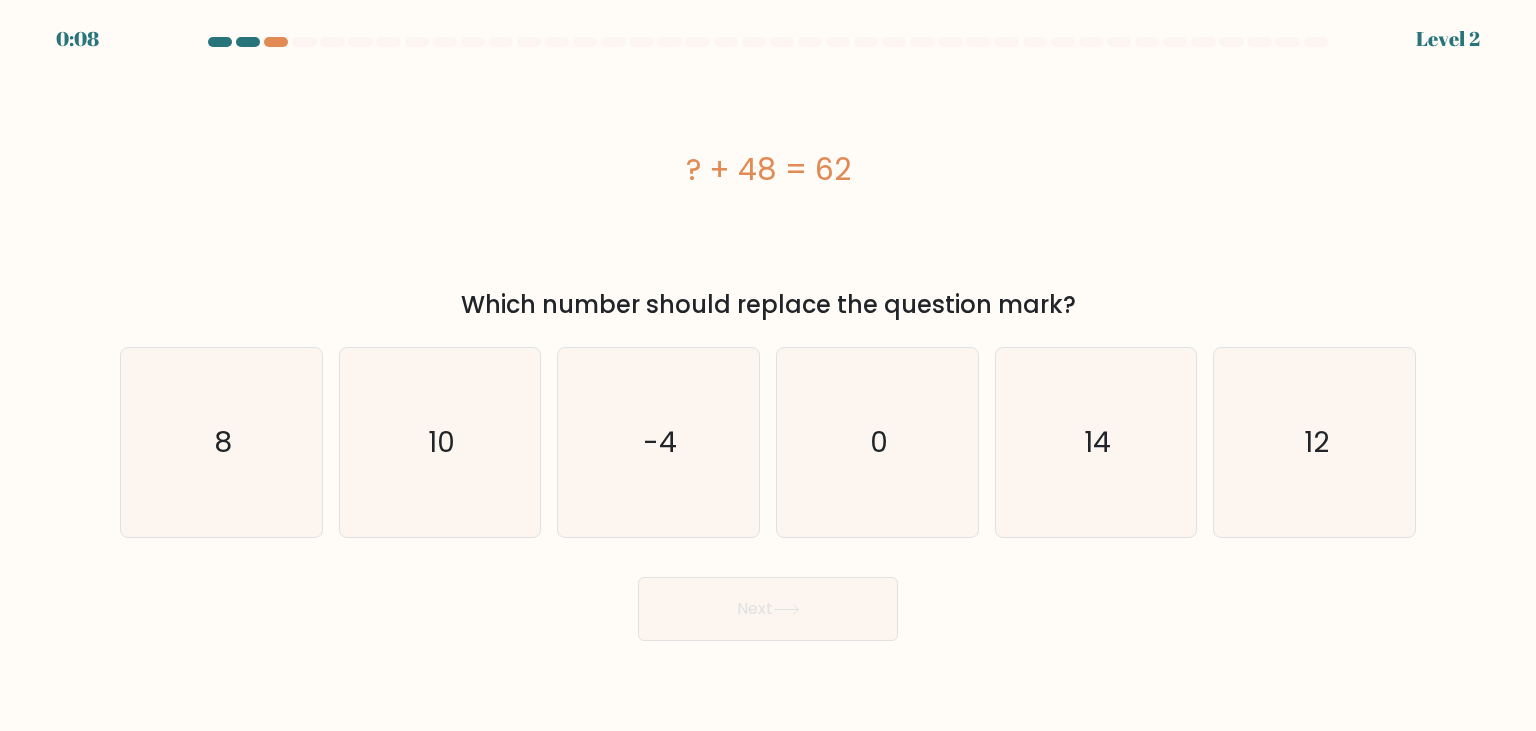 scroll, scrollTop: 0, scrollLeft: 0, axis: both 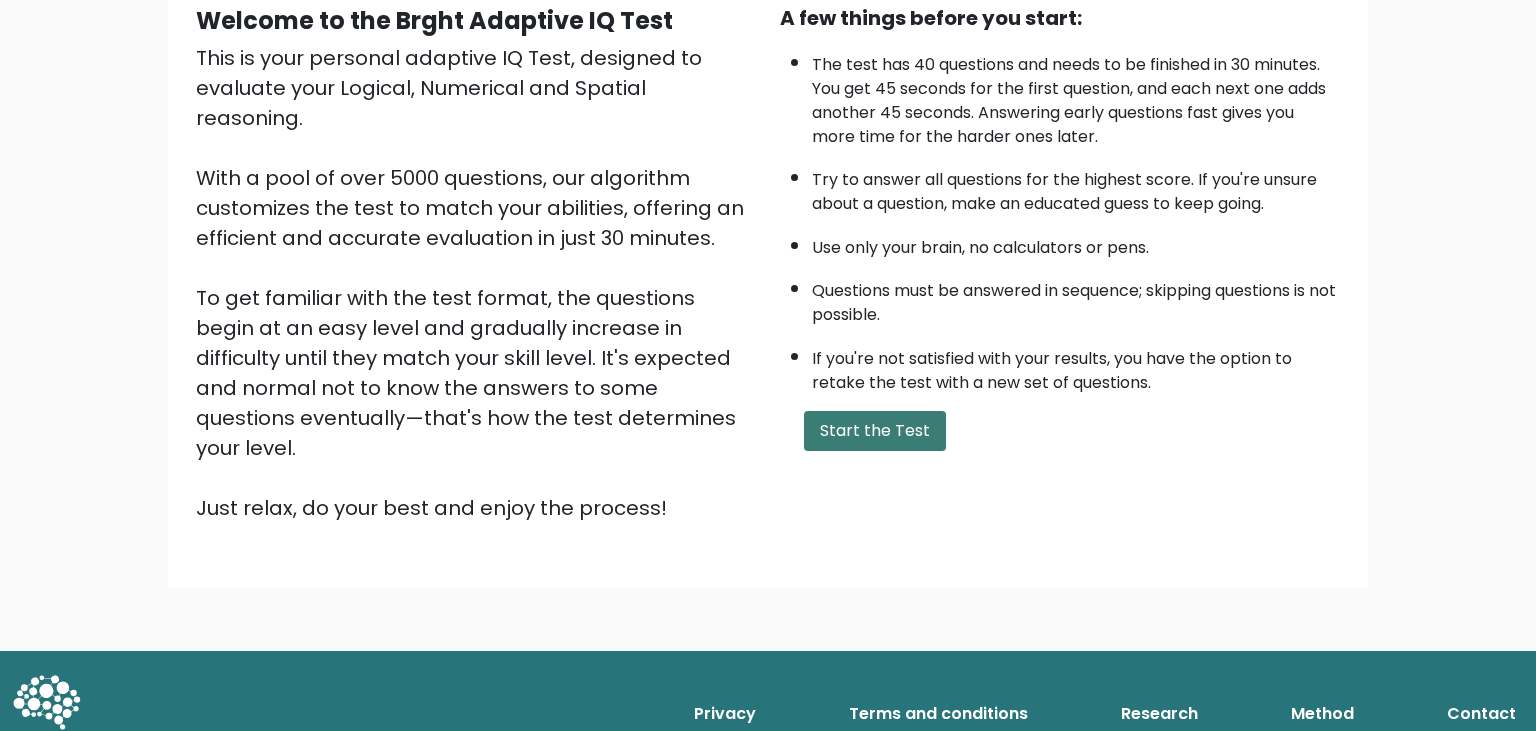 click on "Start the Test" at bounding box center (875, 431) 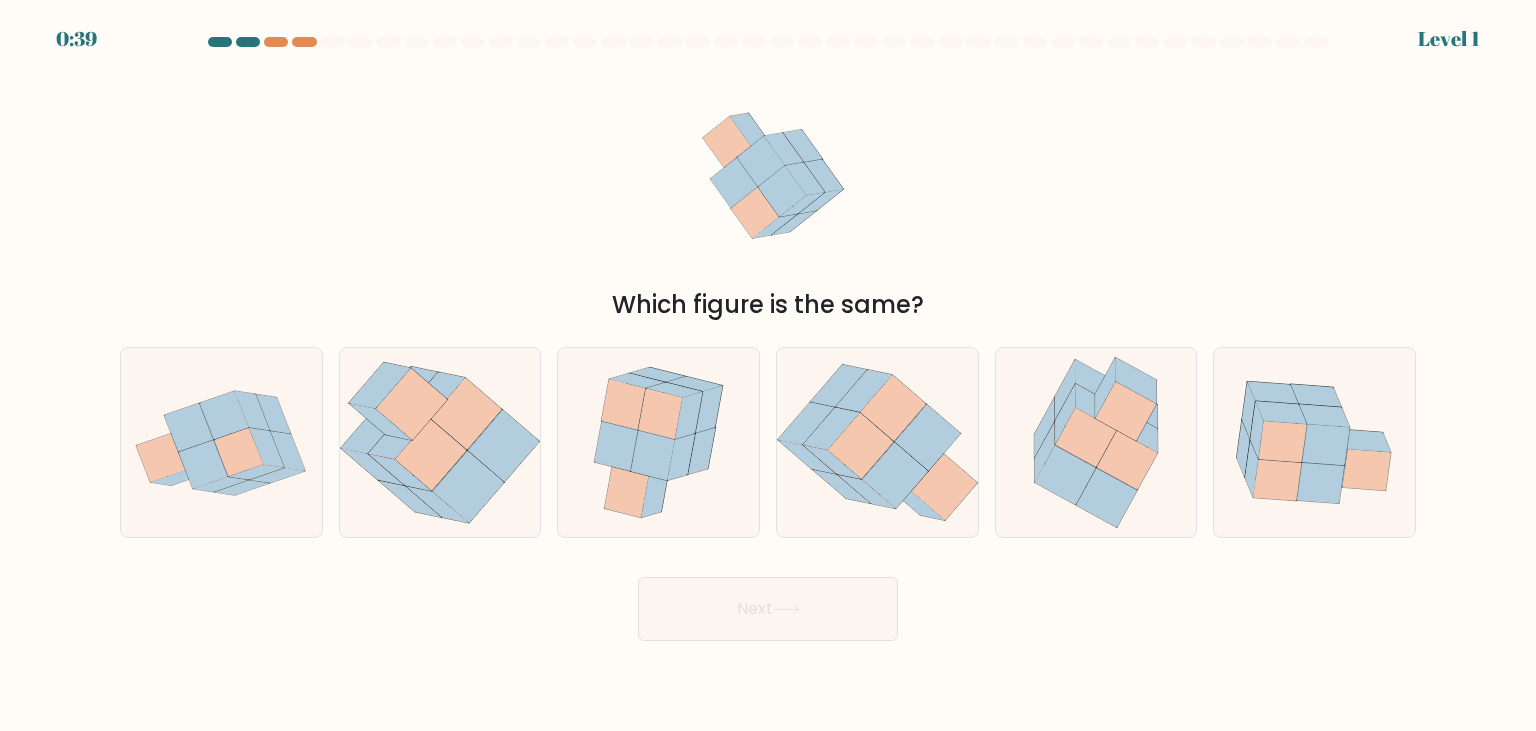 scroll, scrollTop: 0, scrollLeft: 0, axis: both 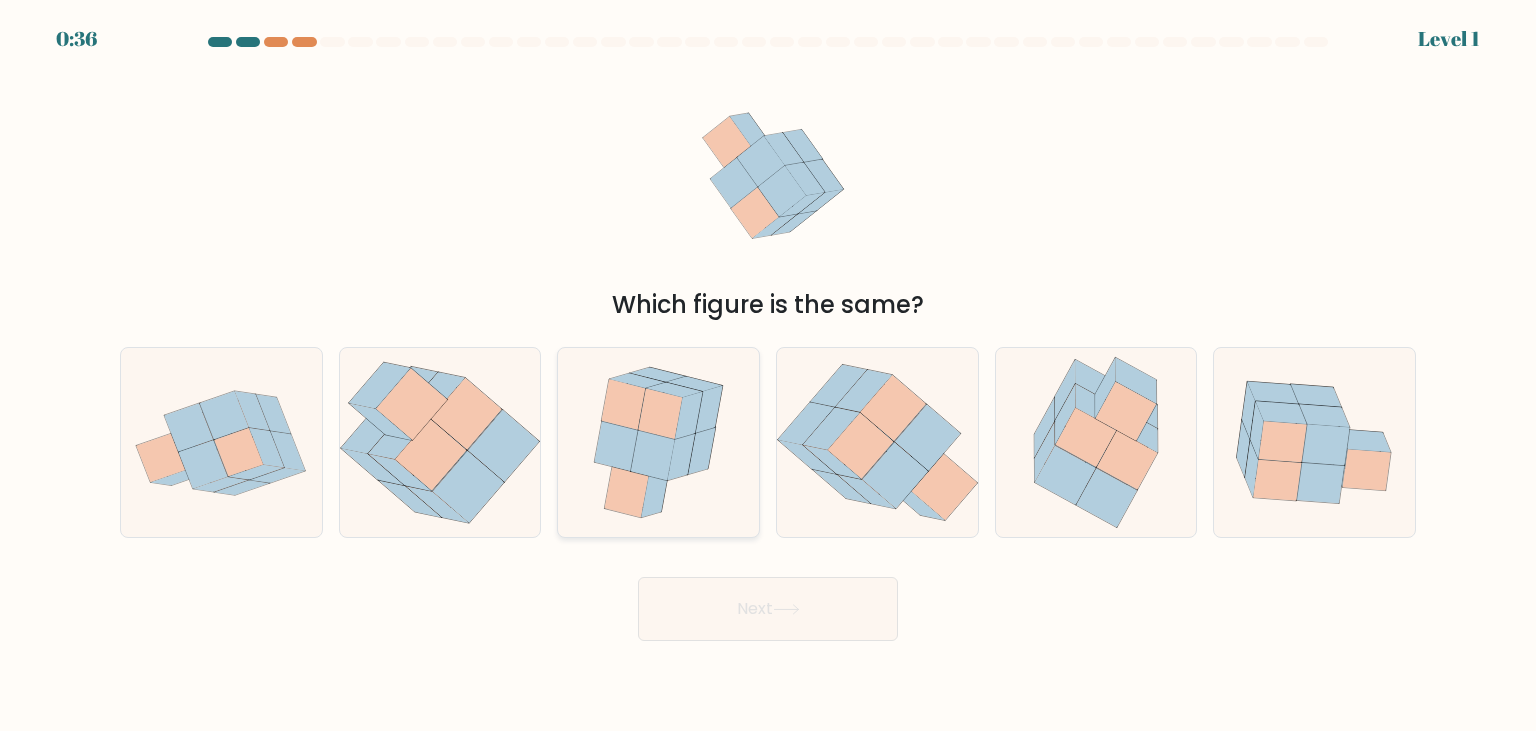click 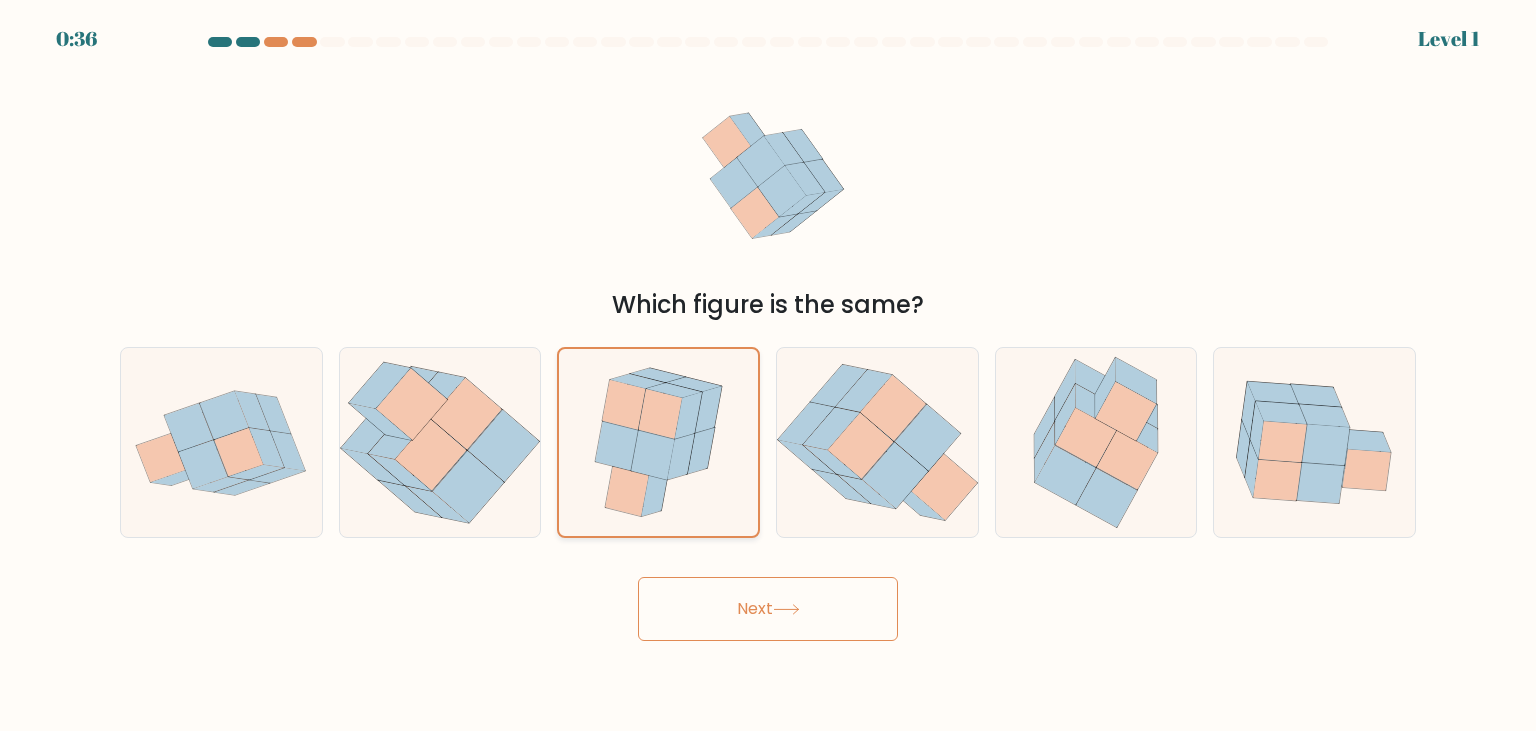 click 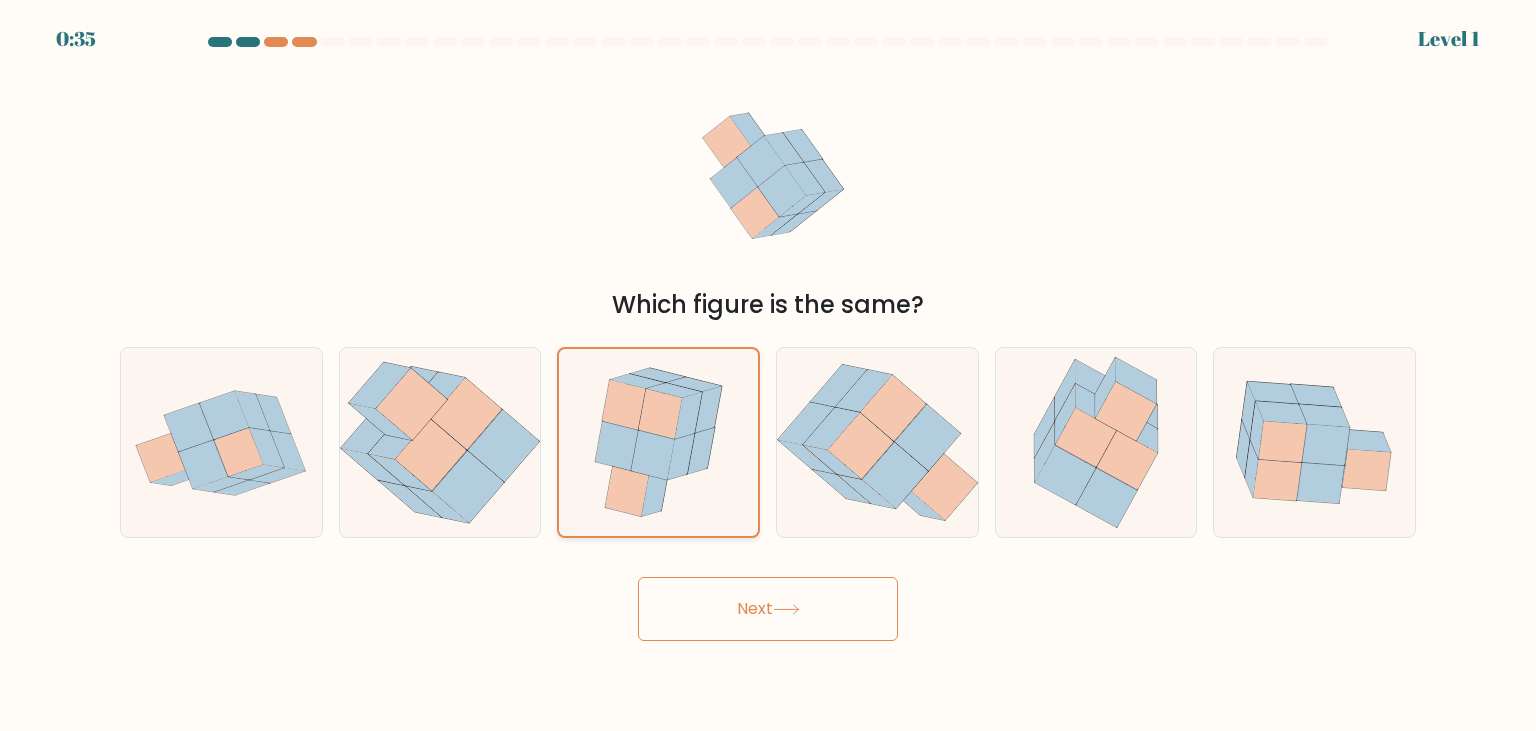 click 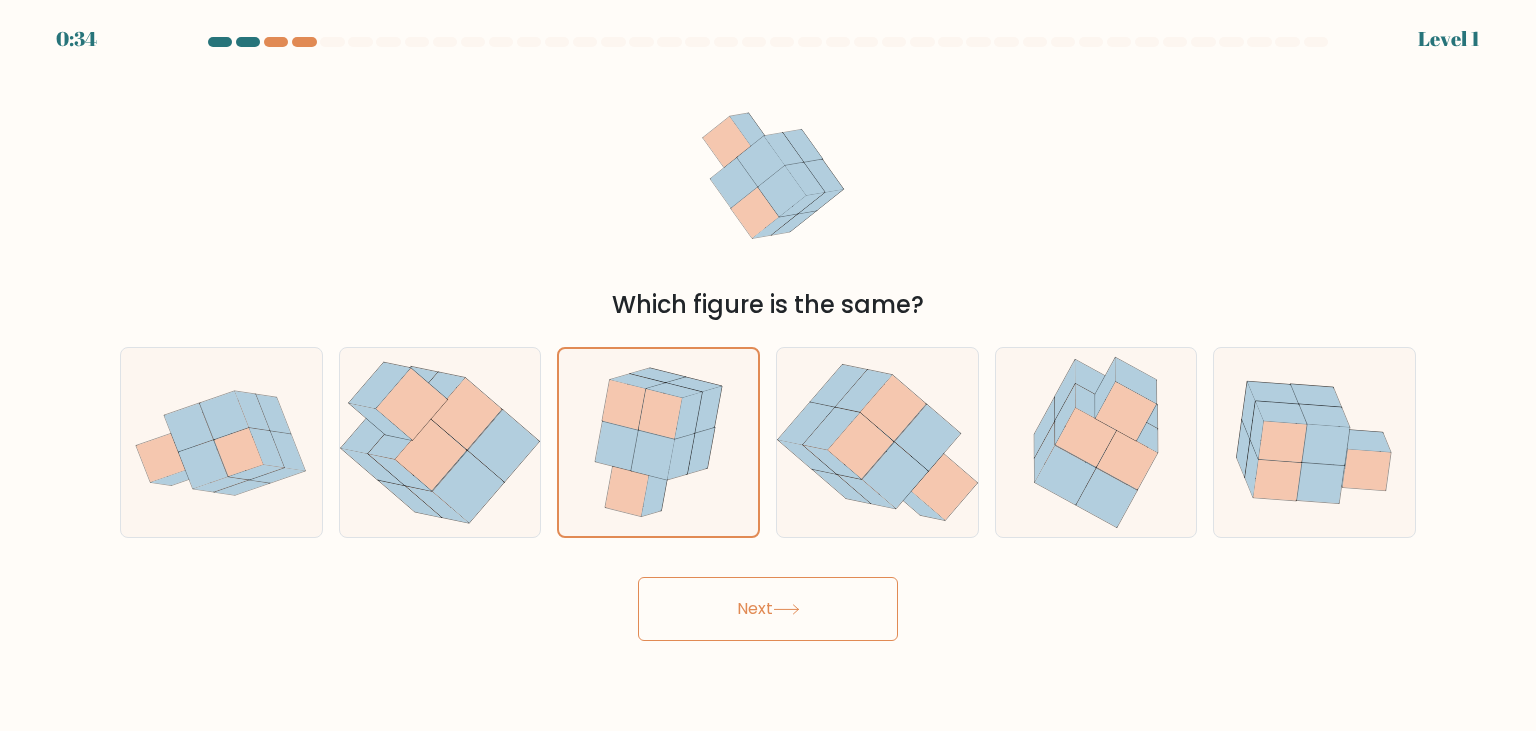 click on "Next" at bounding box center (768, 609) 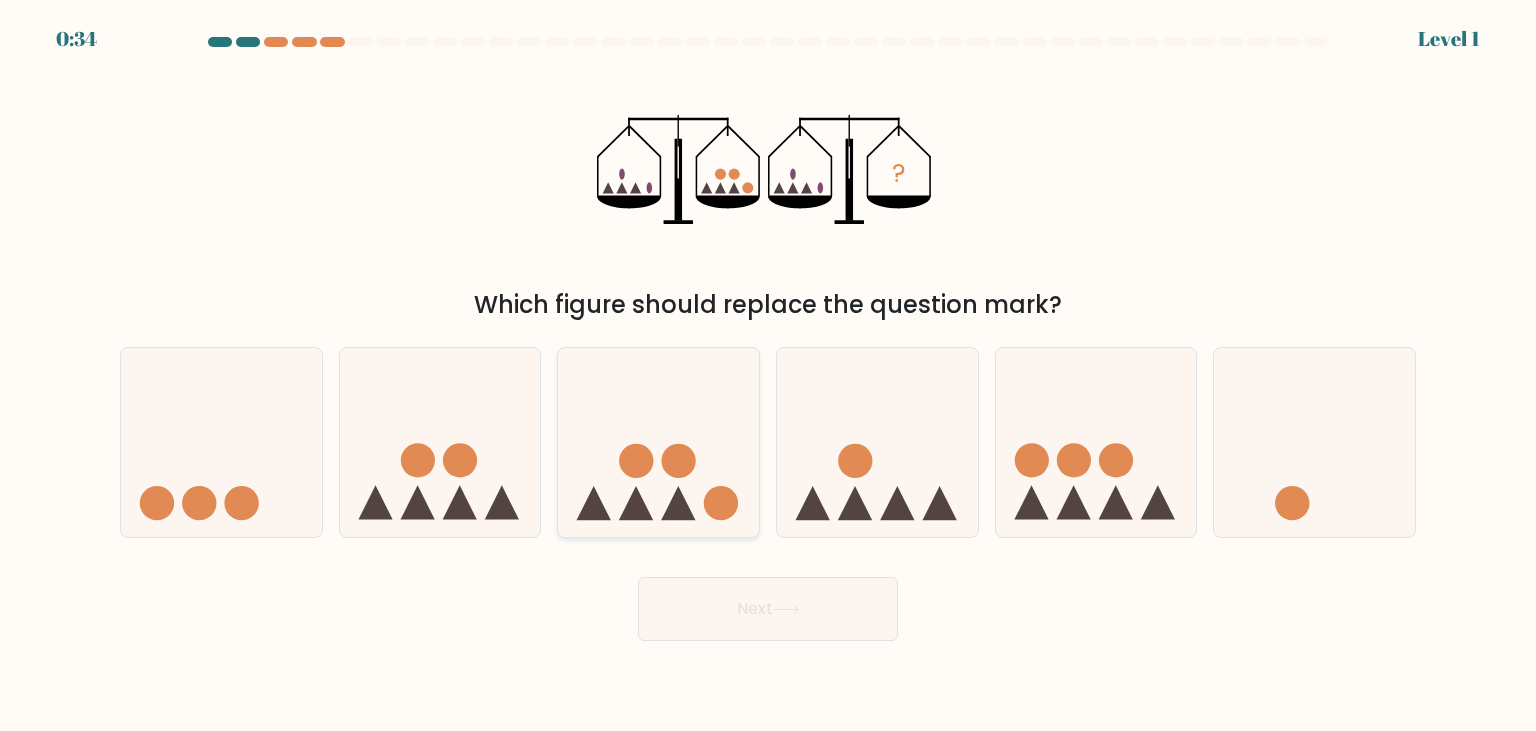 click 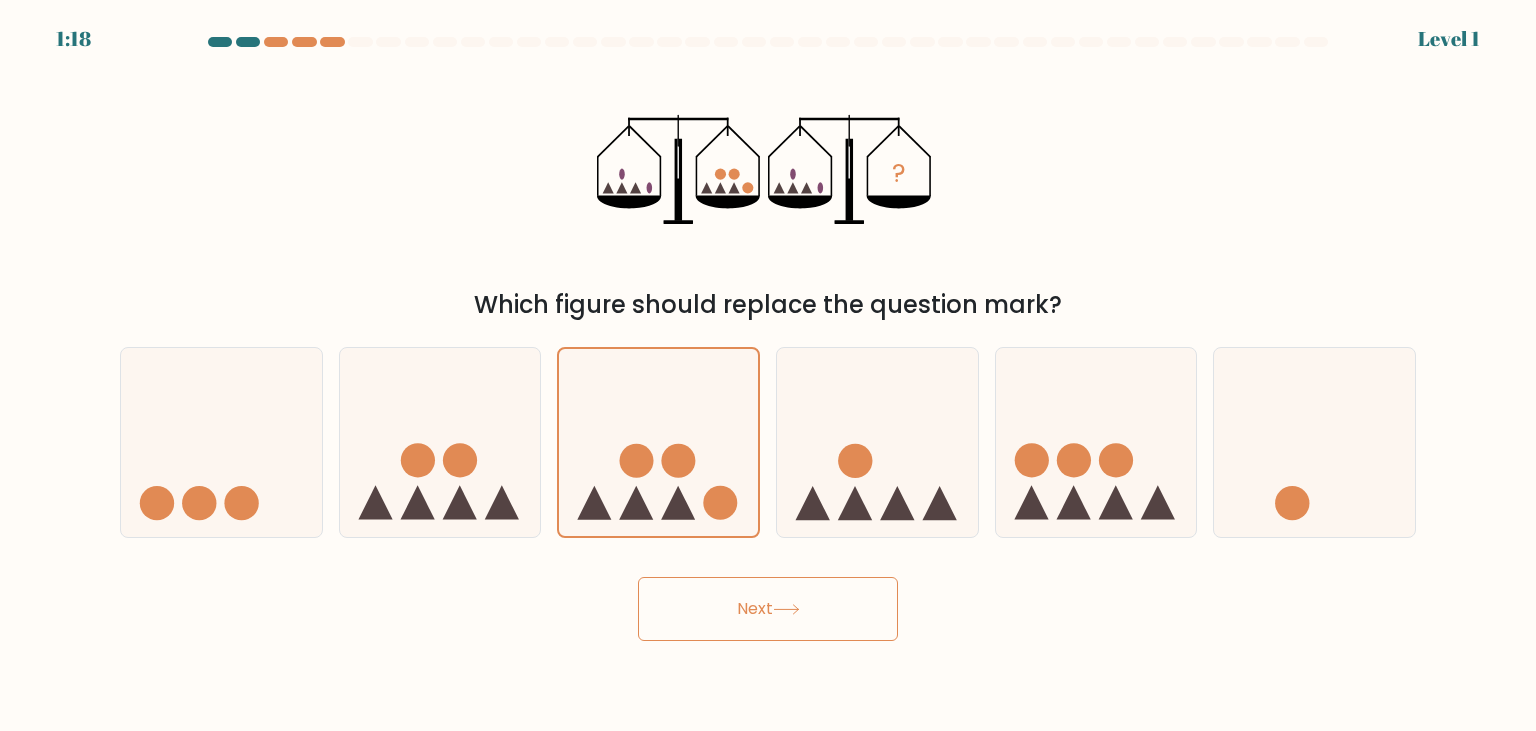 click on "Next" at bounding box center (768, 609) 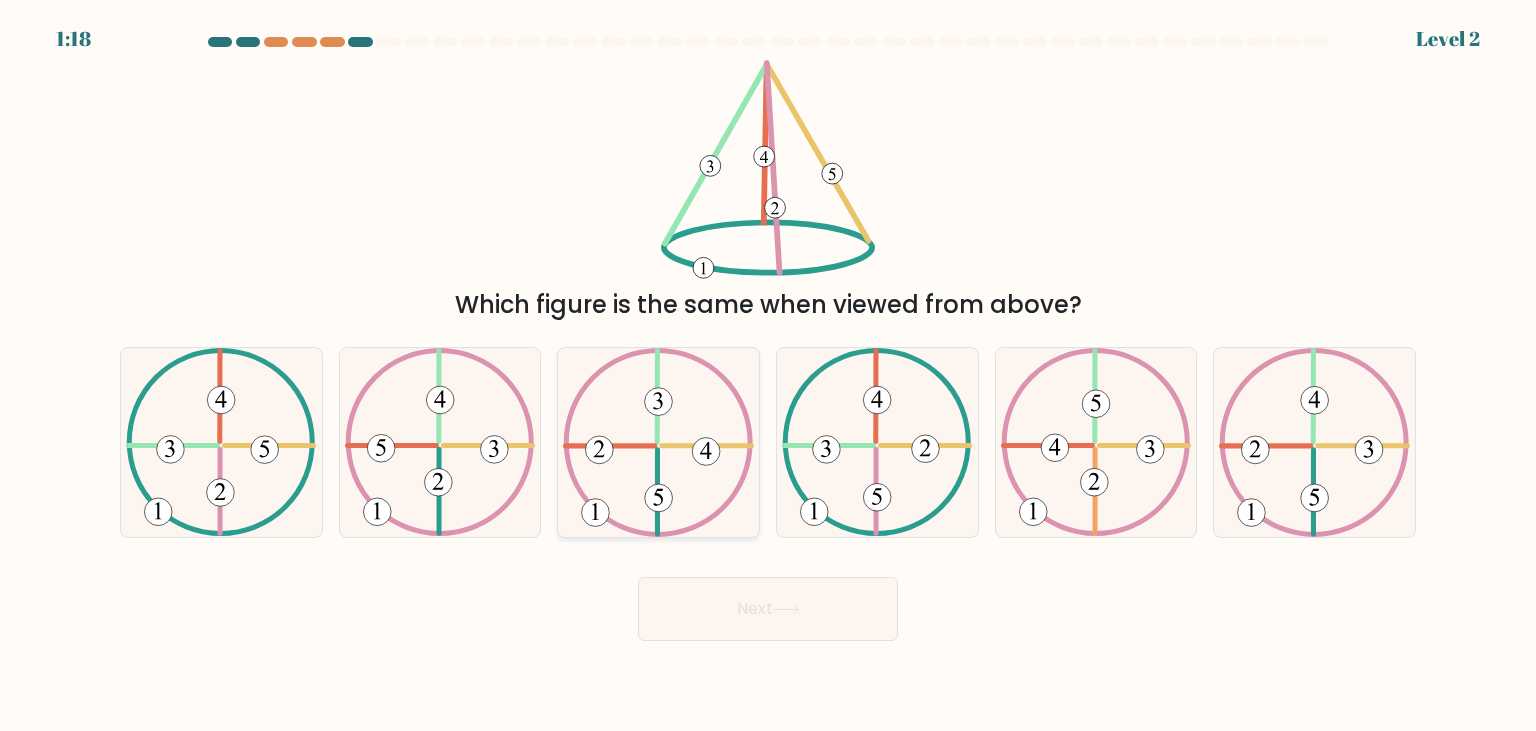 click 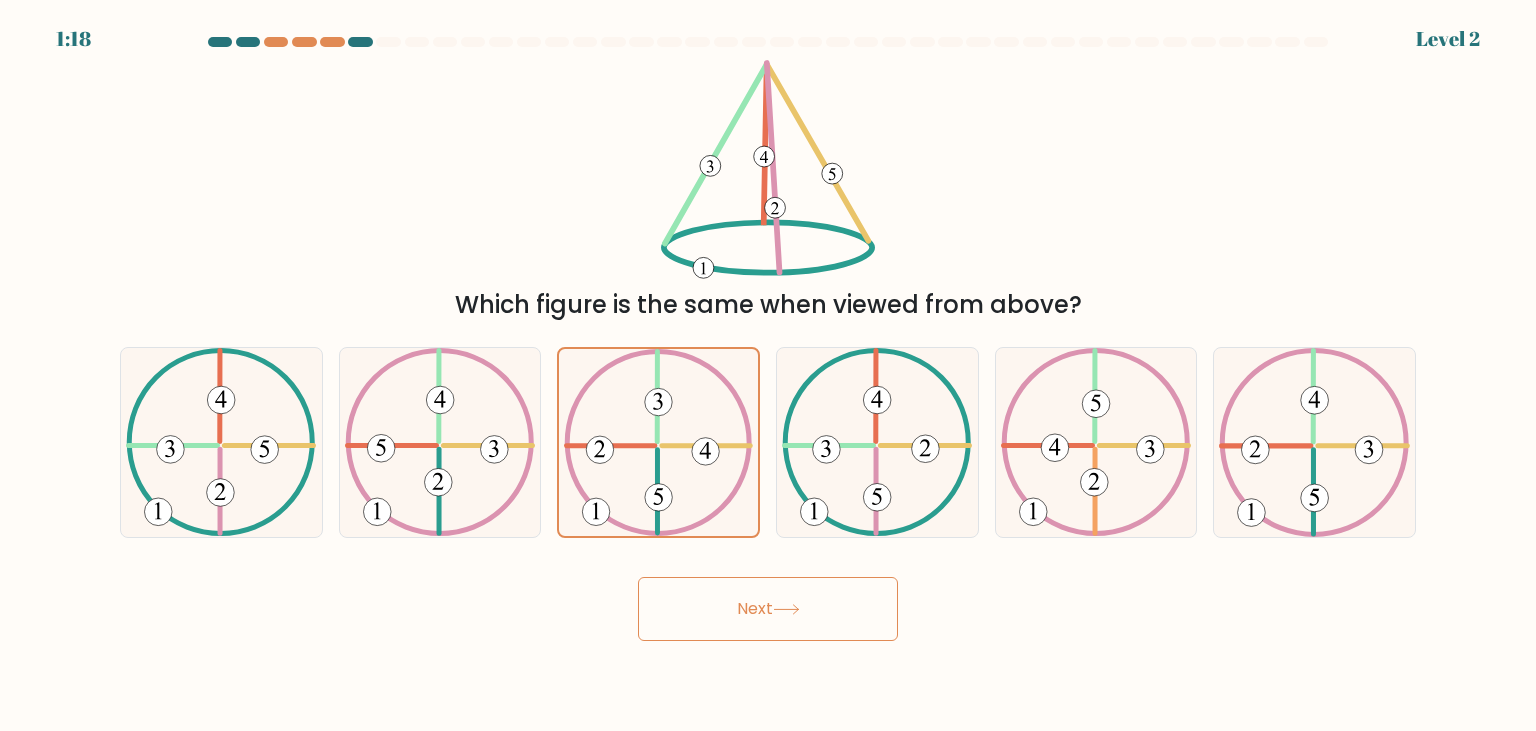 click on "Next" at bounding box center (768, 609) 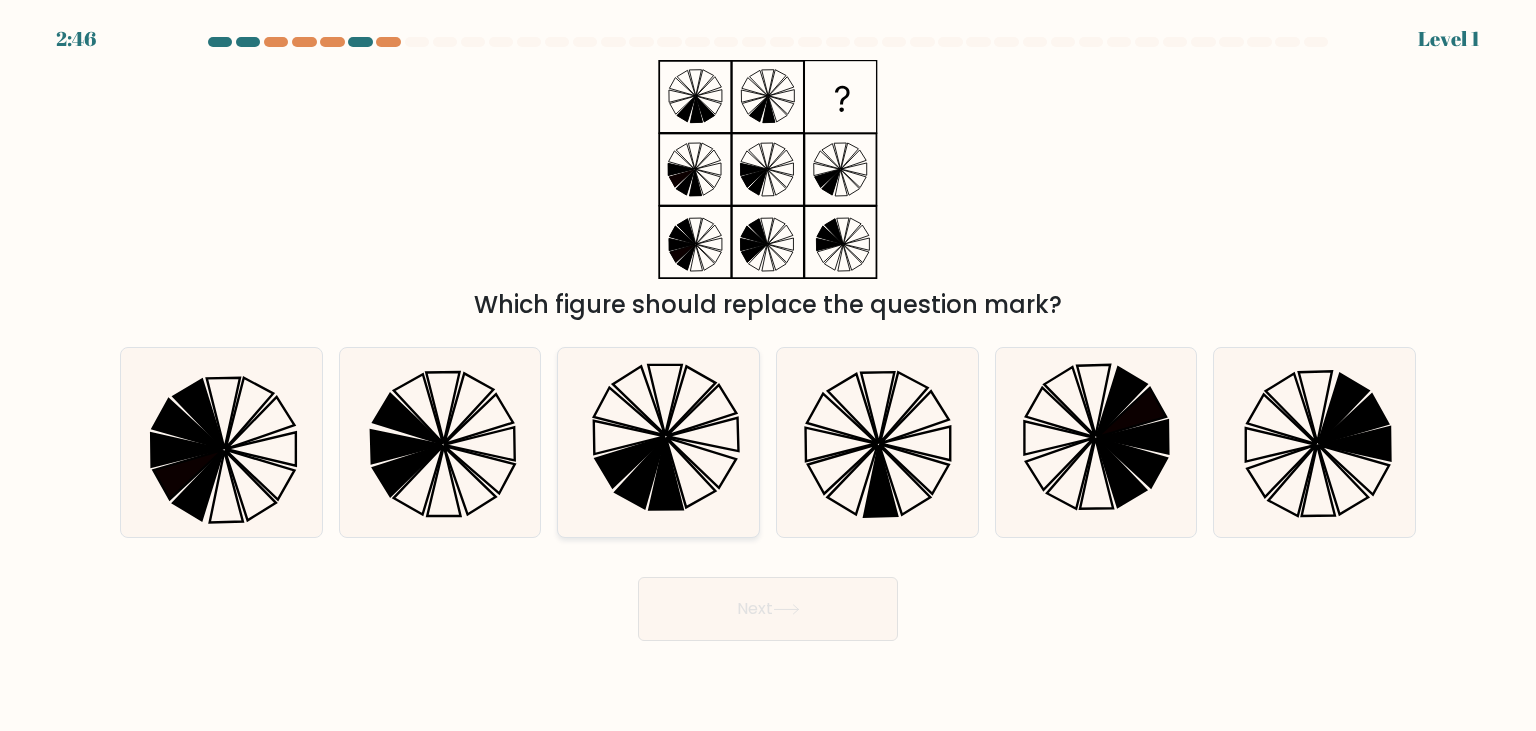 click 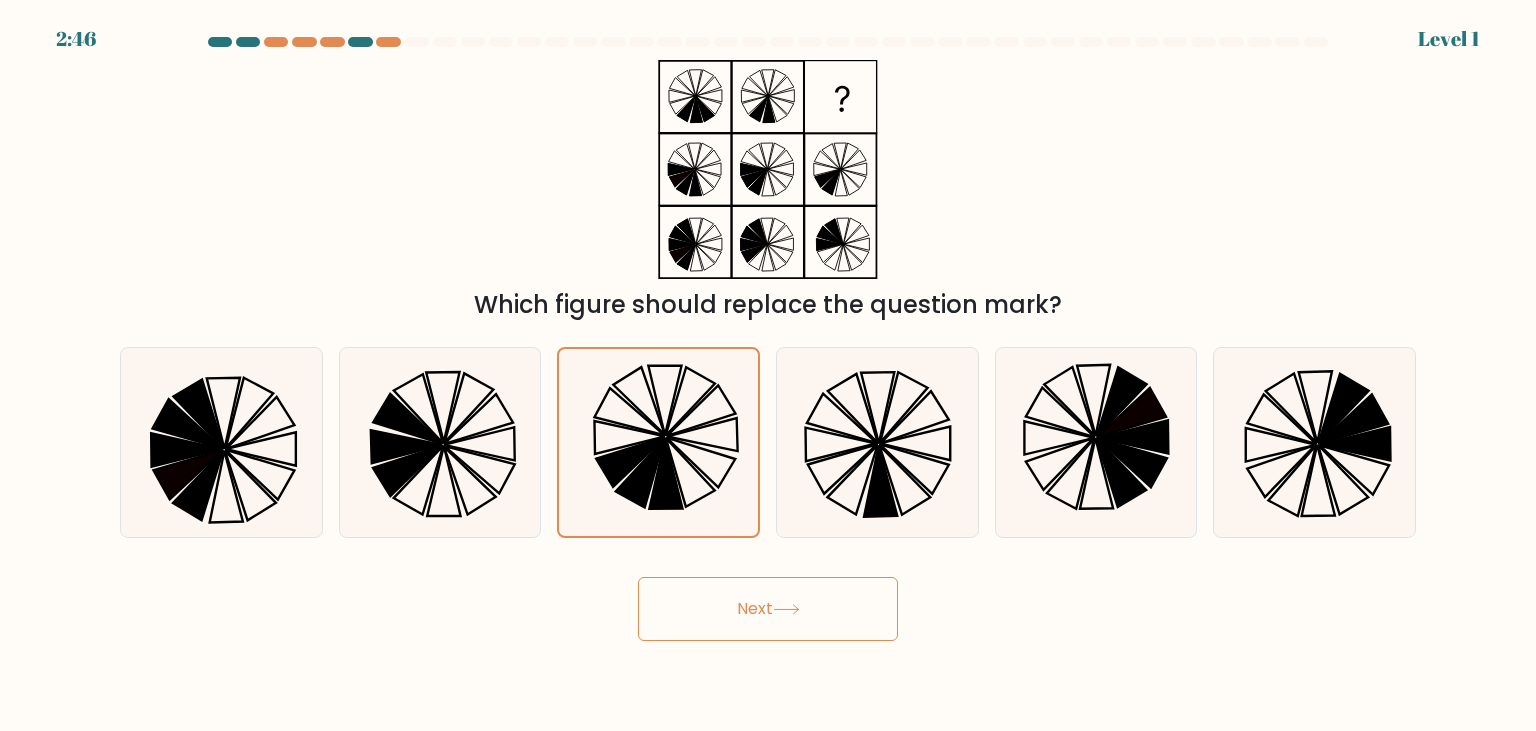 click on "Next" at bounding box center [768, 609] 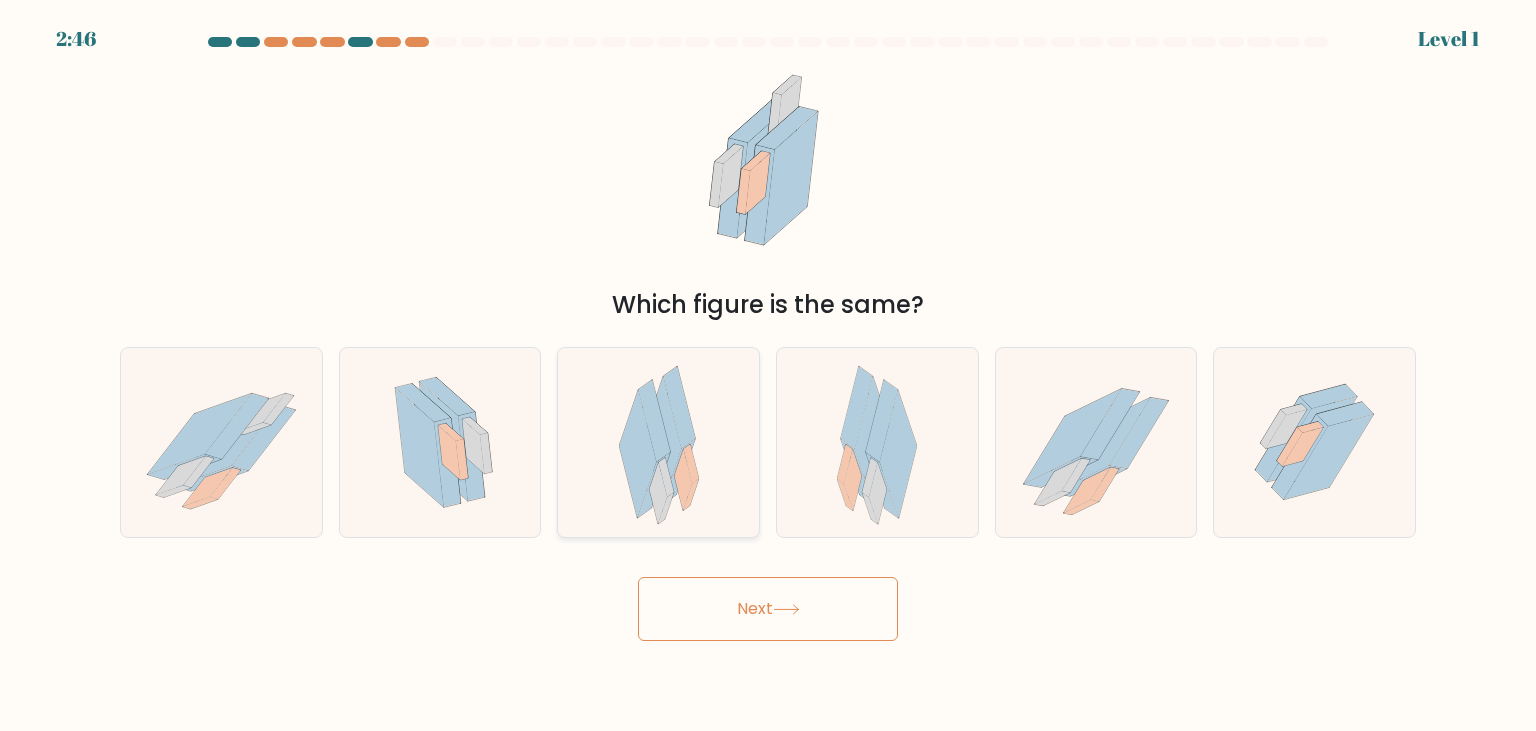click 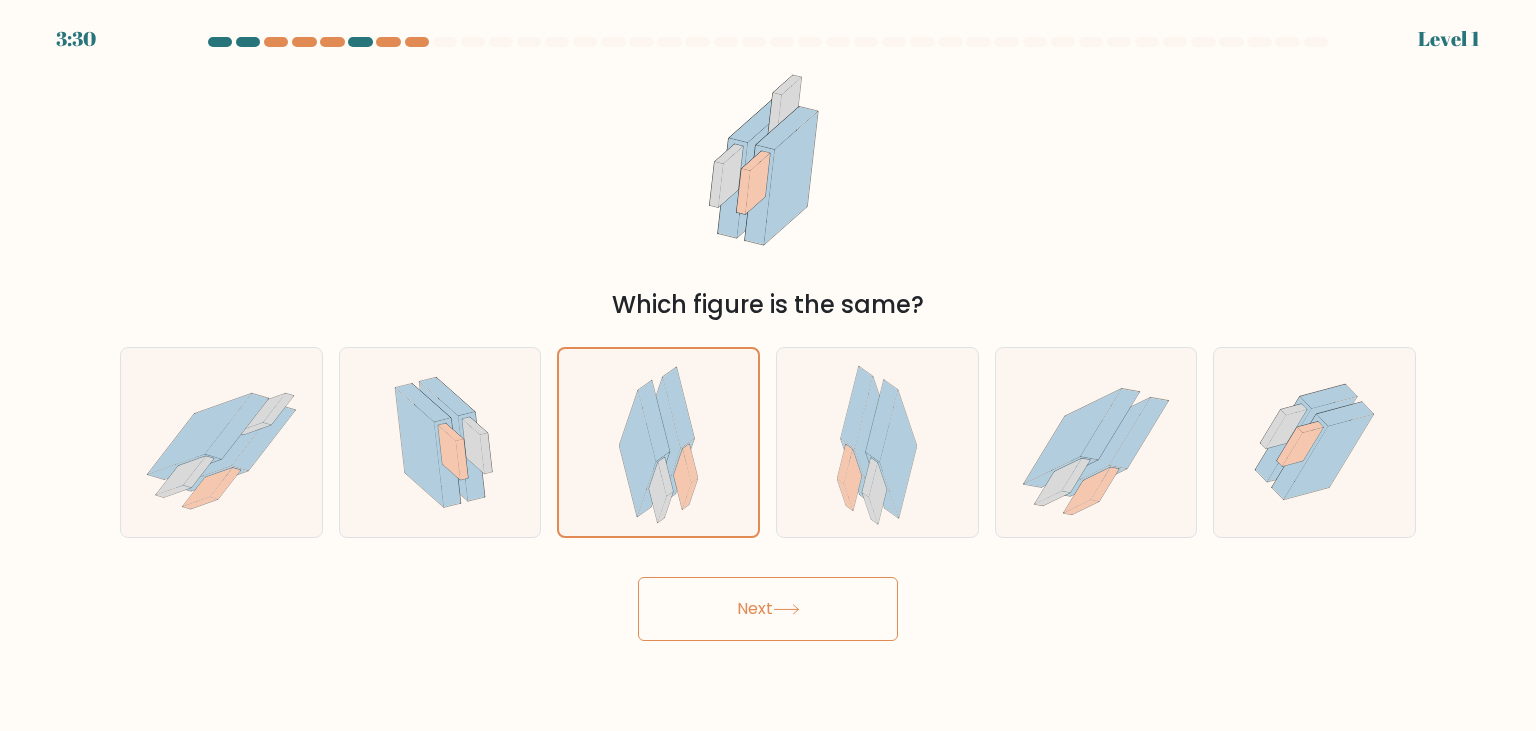 click at bounding box center [768, 339] 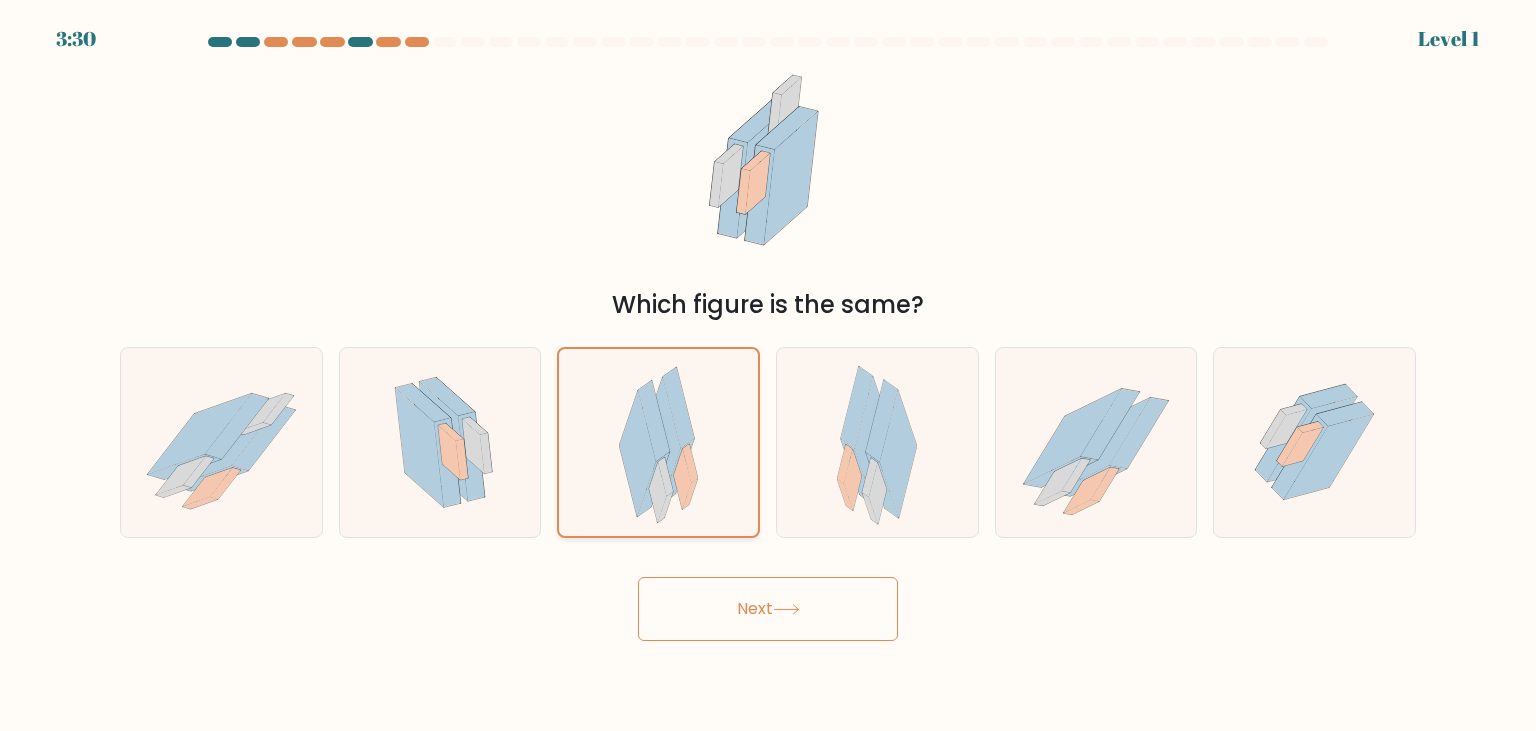 click 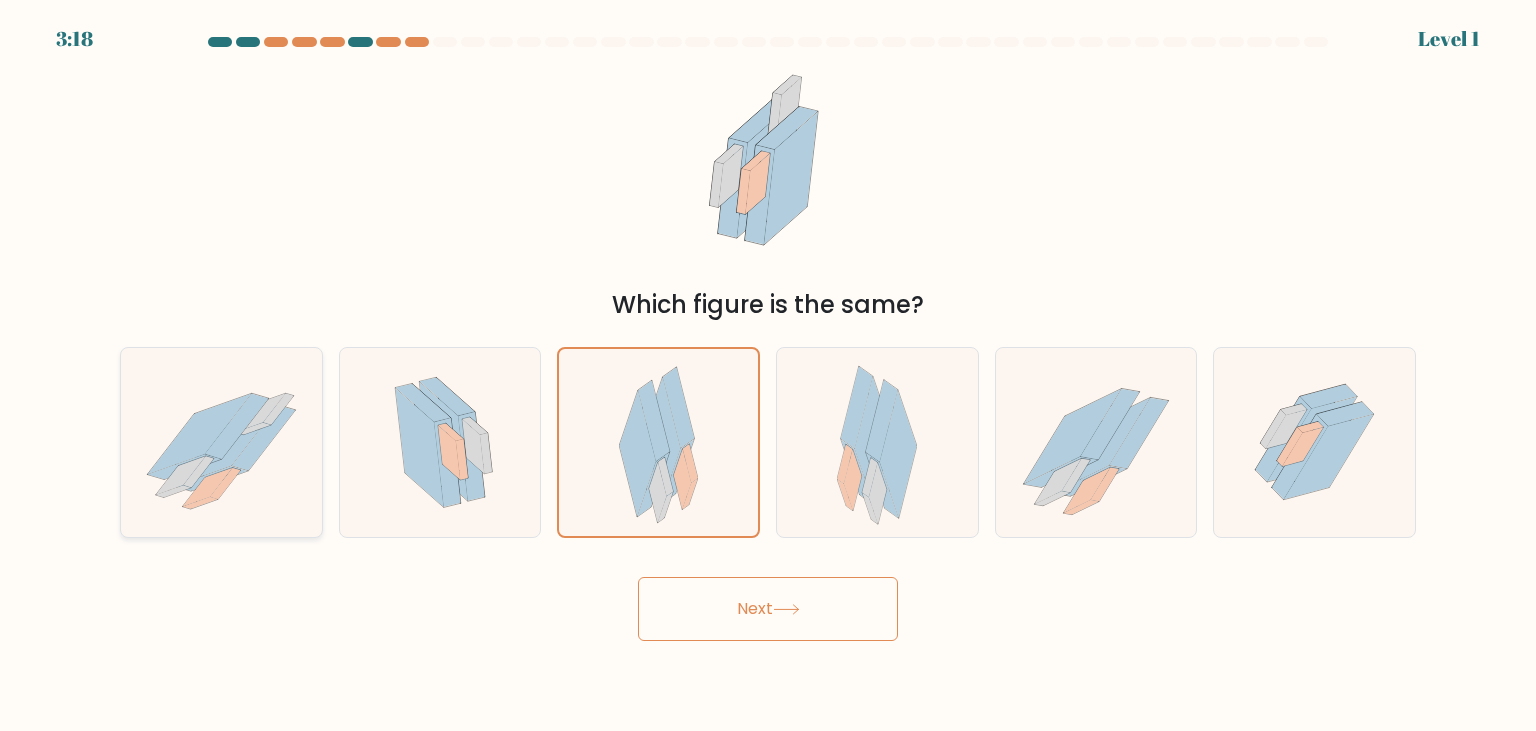 click 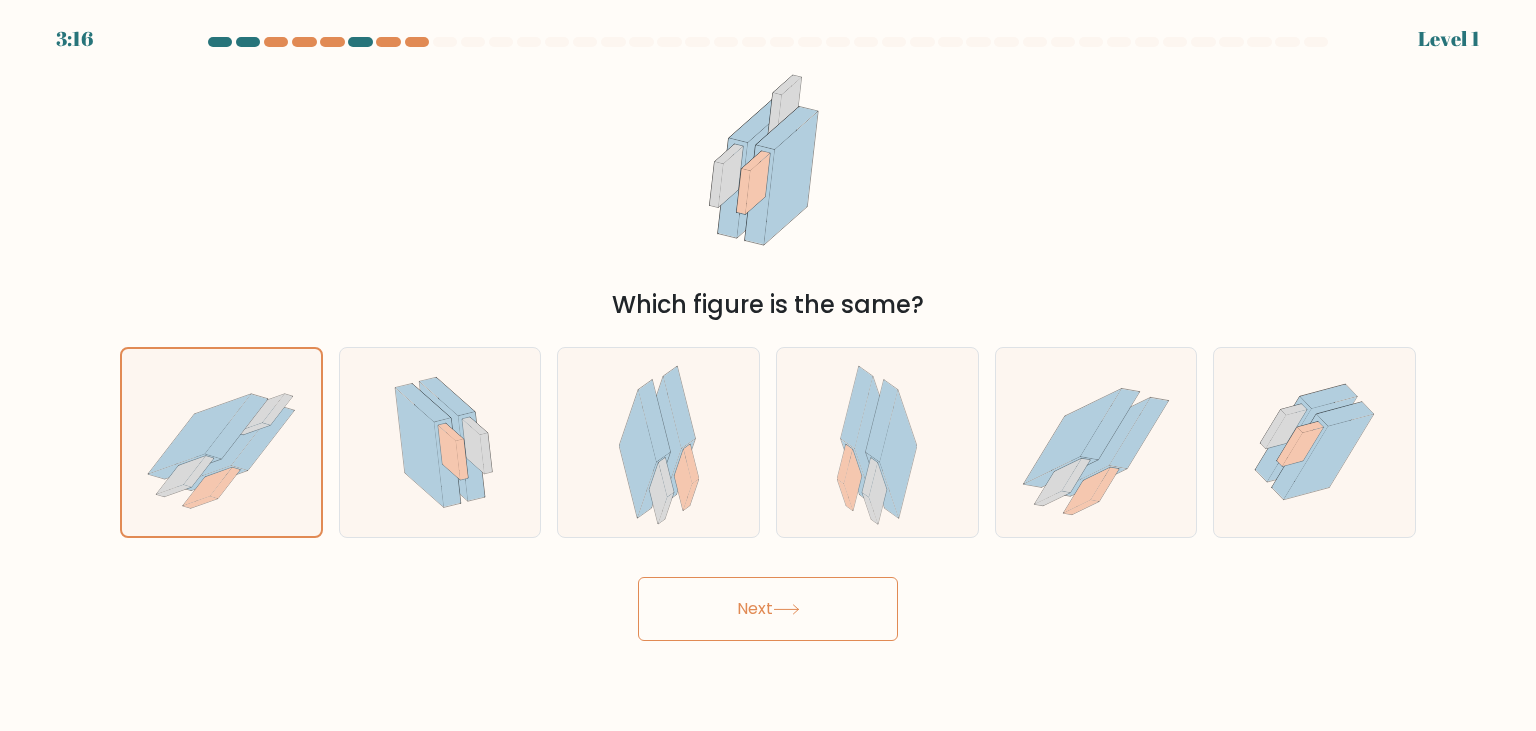 click on "Next" at bounding box center [768, 609] 